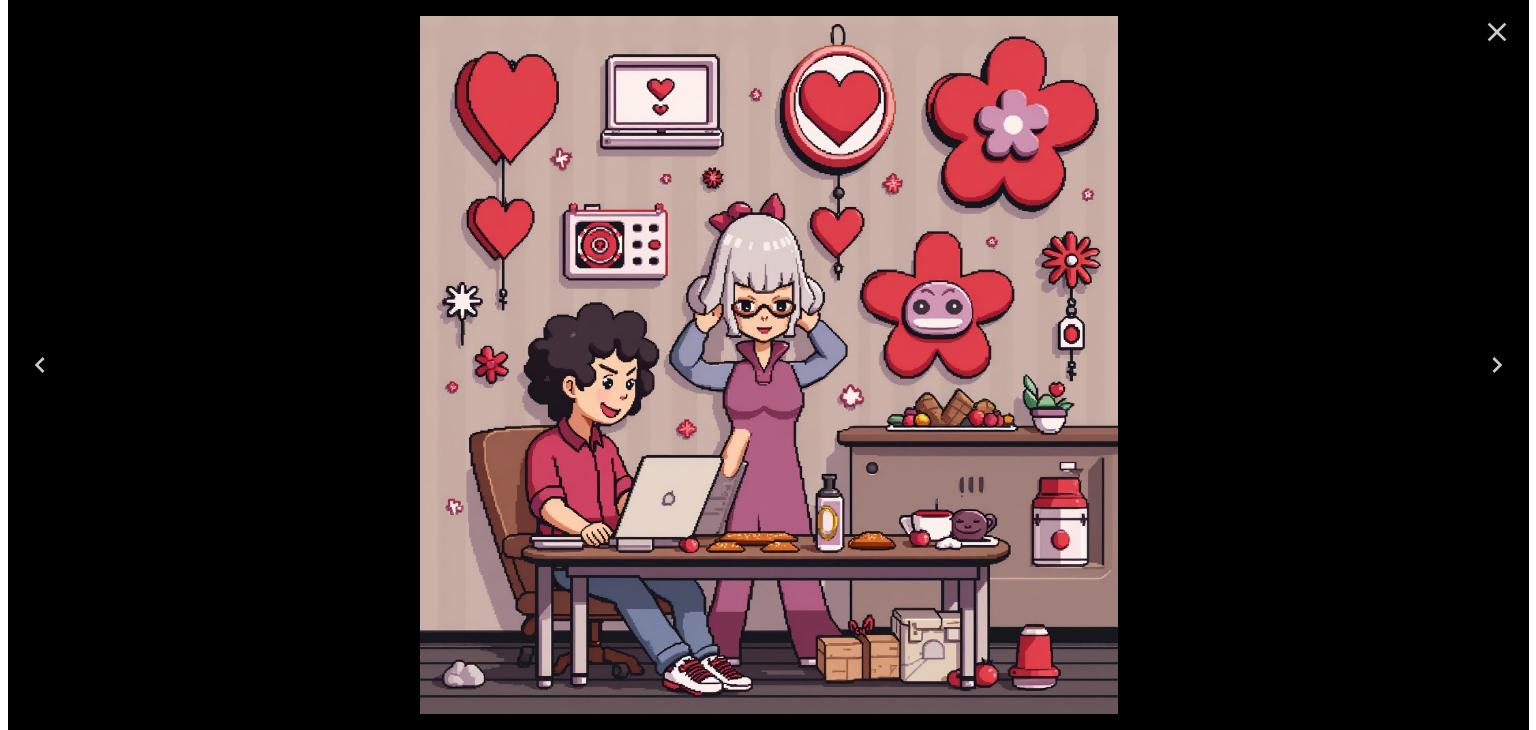scroll, scrollTop: 0, scrollLeft: 0, axis: both 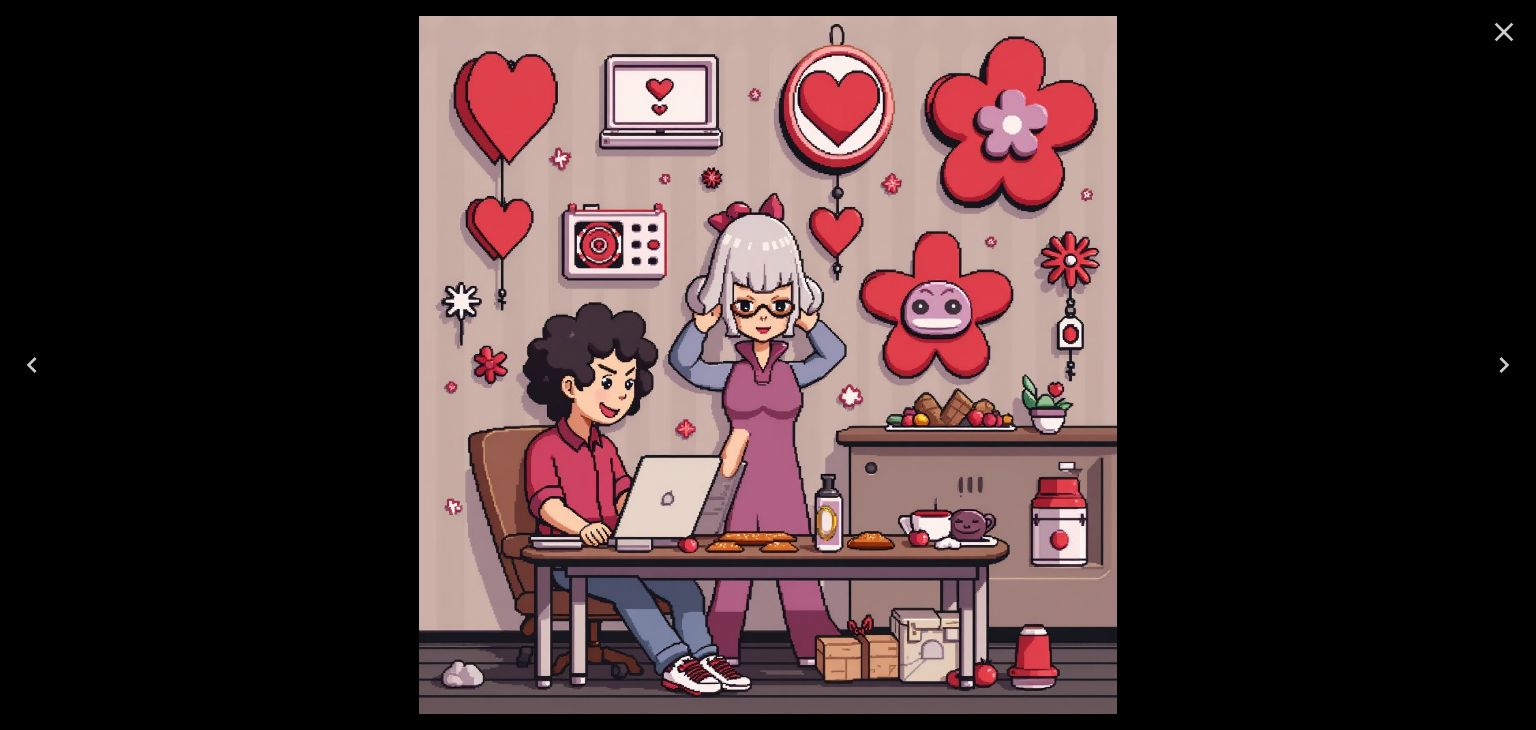 click 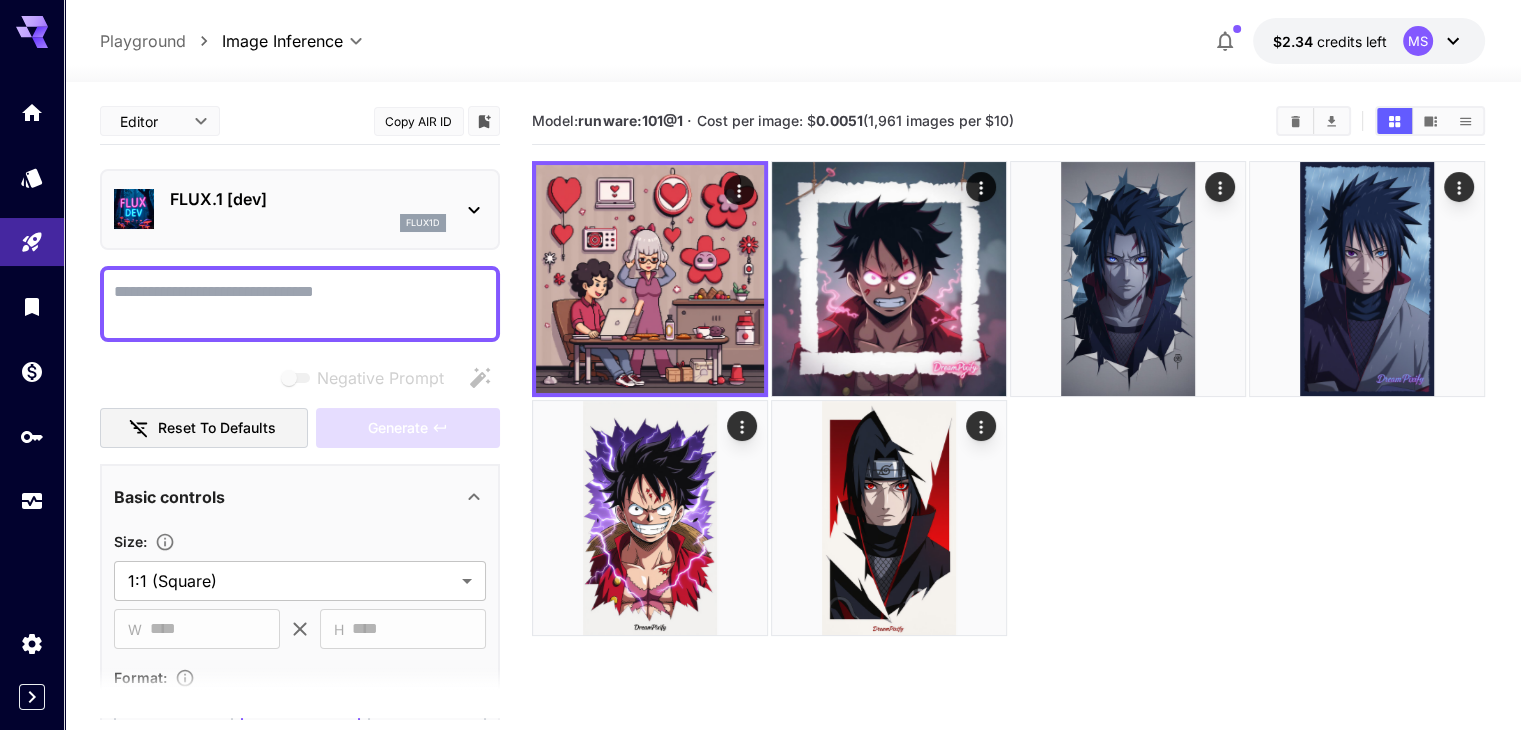 click on "FLUX.1 [dev] flux1d" at bounding box center (300, 209) 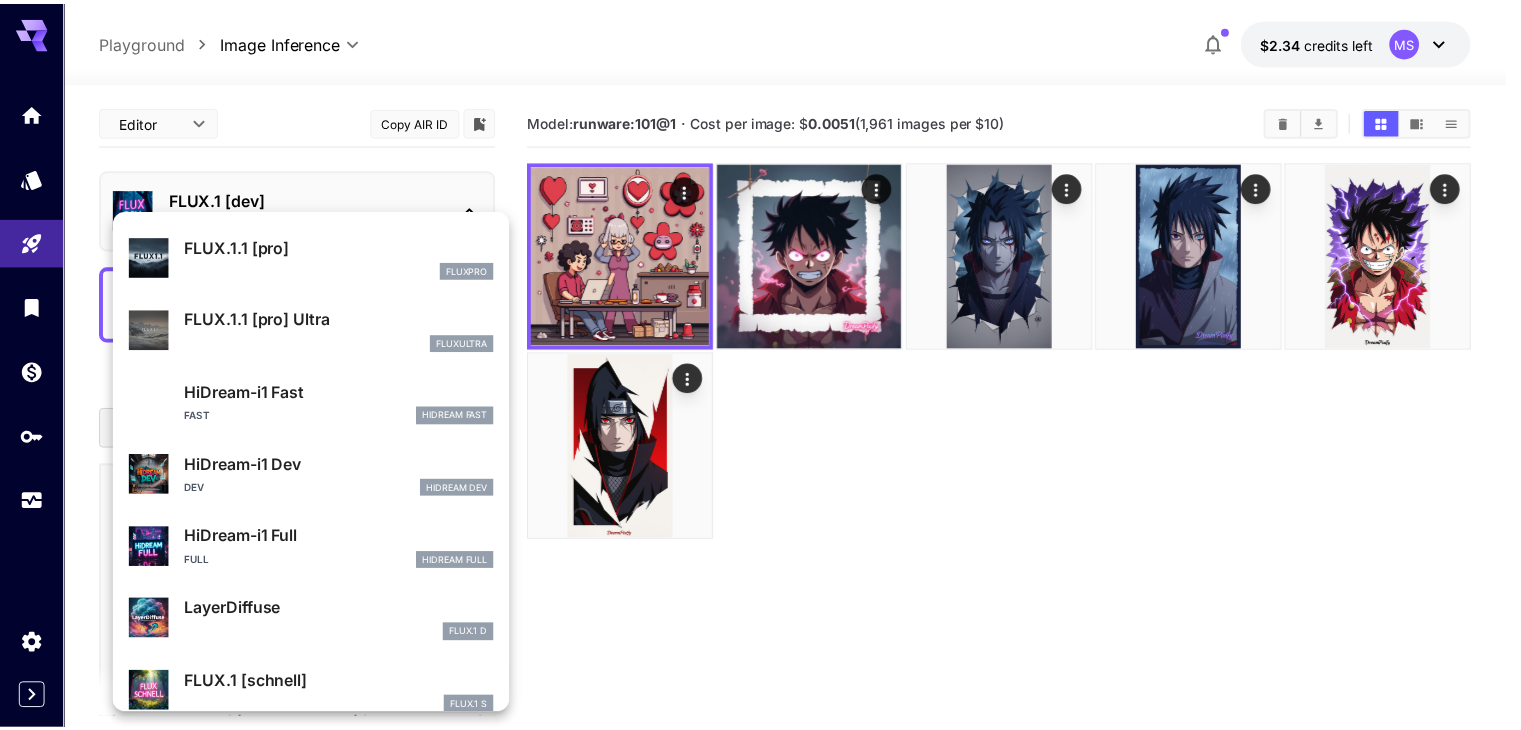 scroll, scrollTop: 1106, scrollLeft: 0, axis: vertical 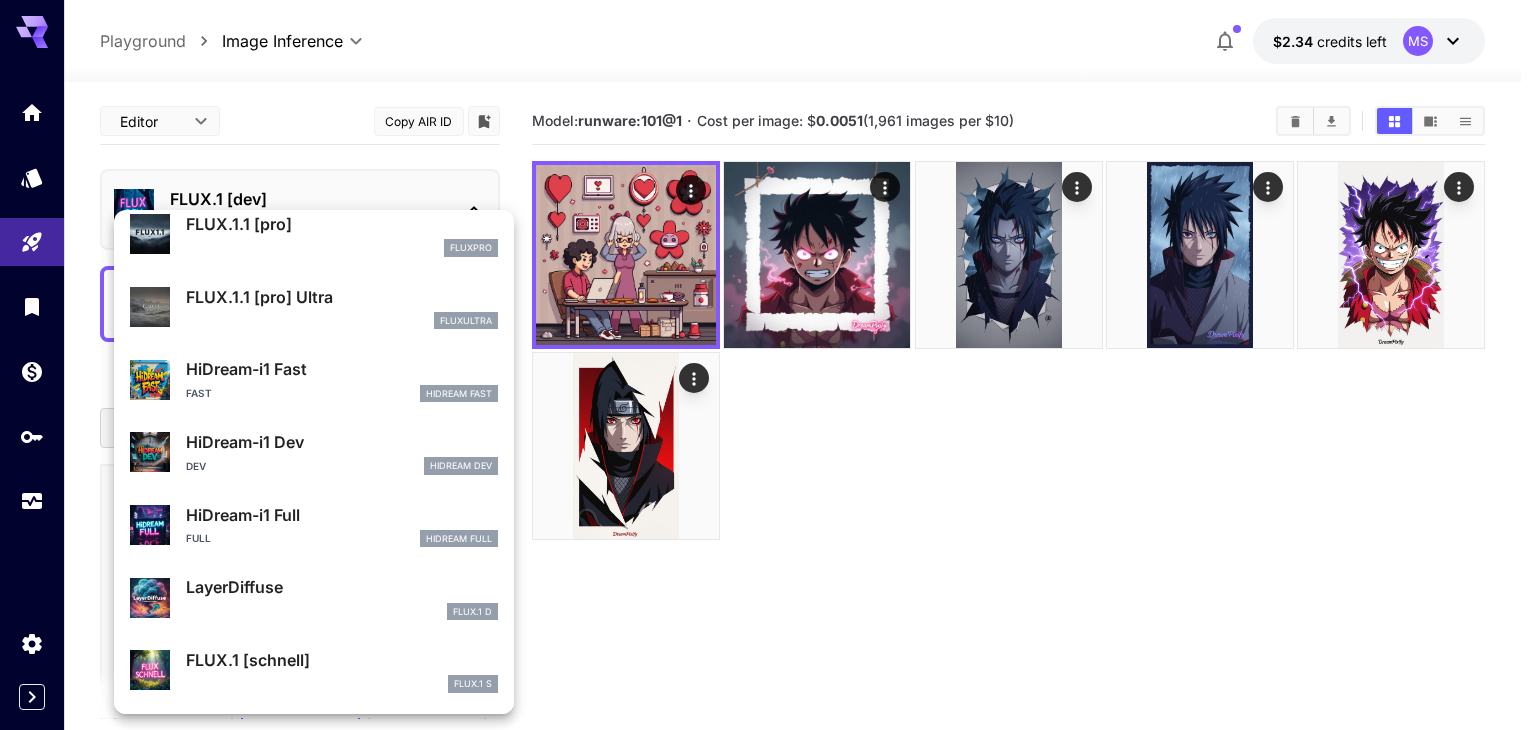 click on "FLUX.1 S" at bounding box center [342, 684] 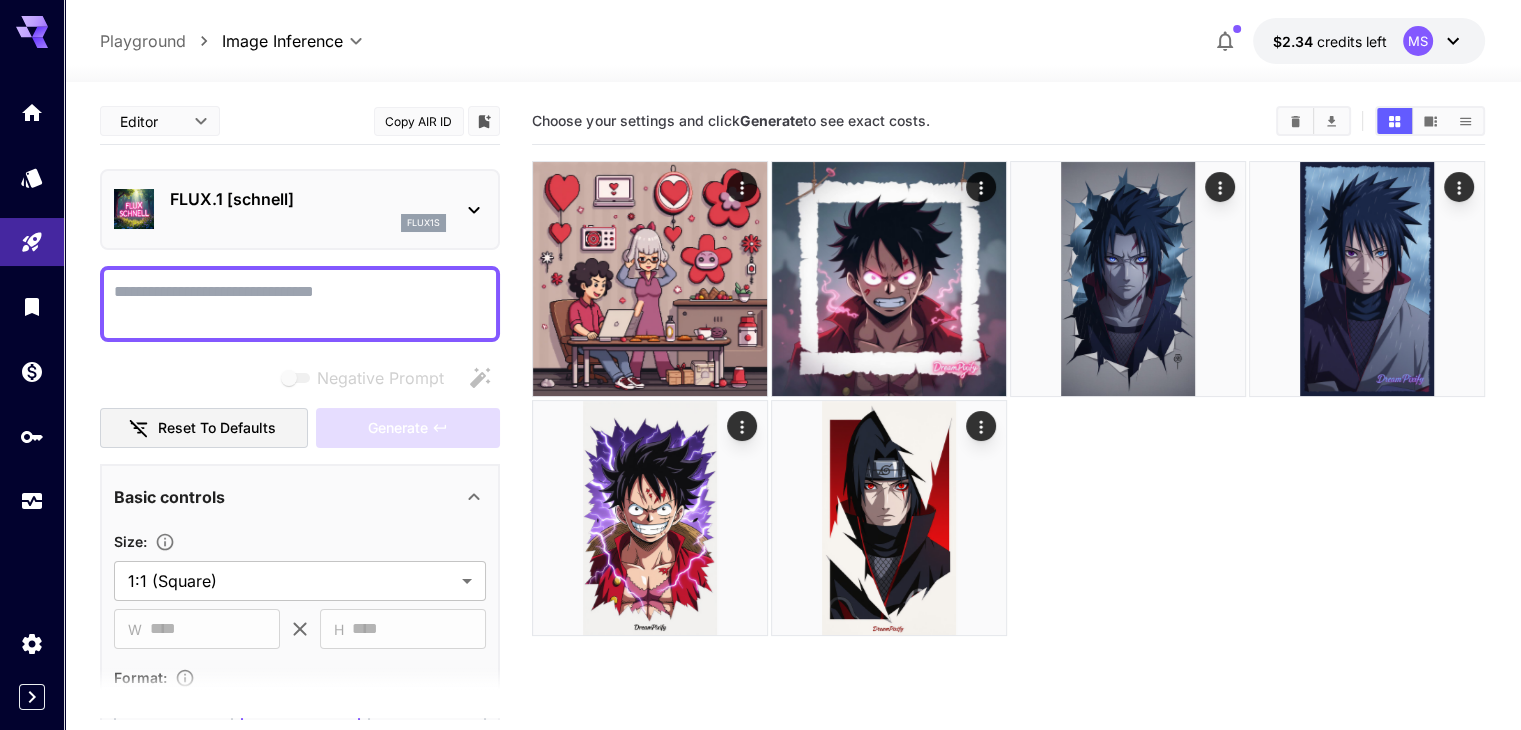 click 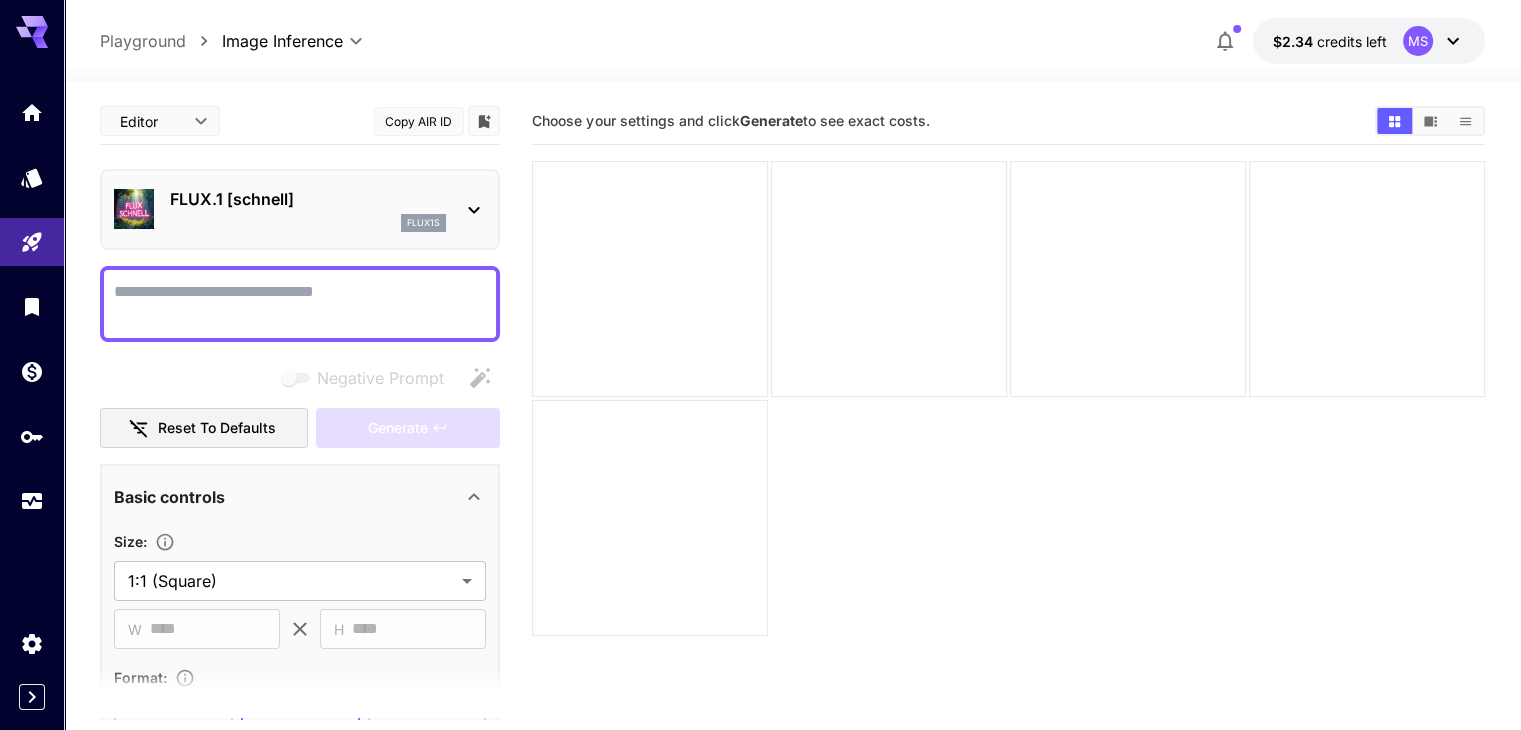 click on "Negative Prompt" at bounding box center [300, 304] 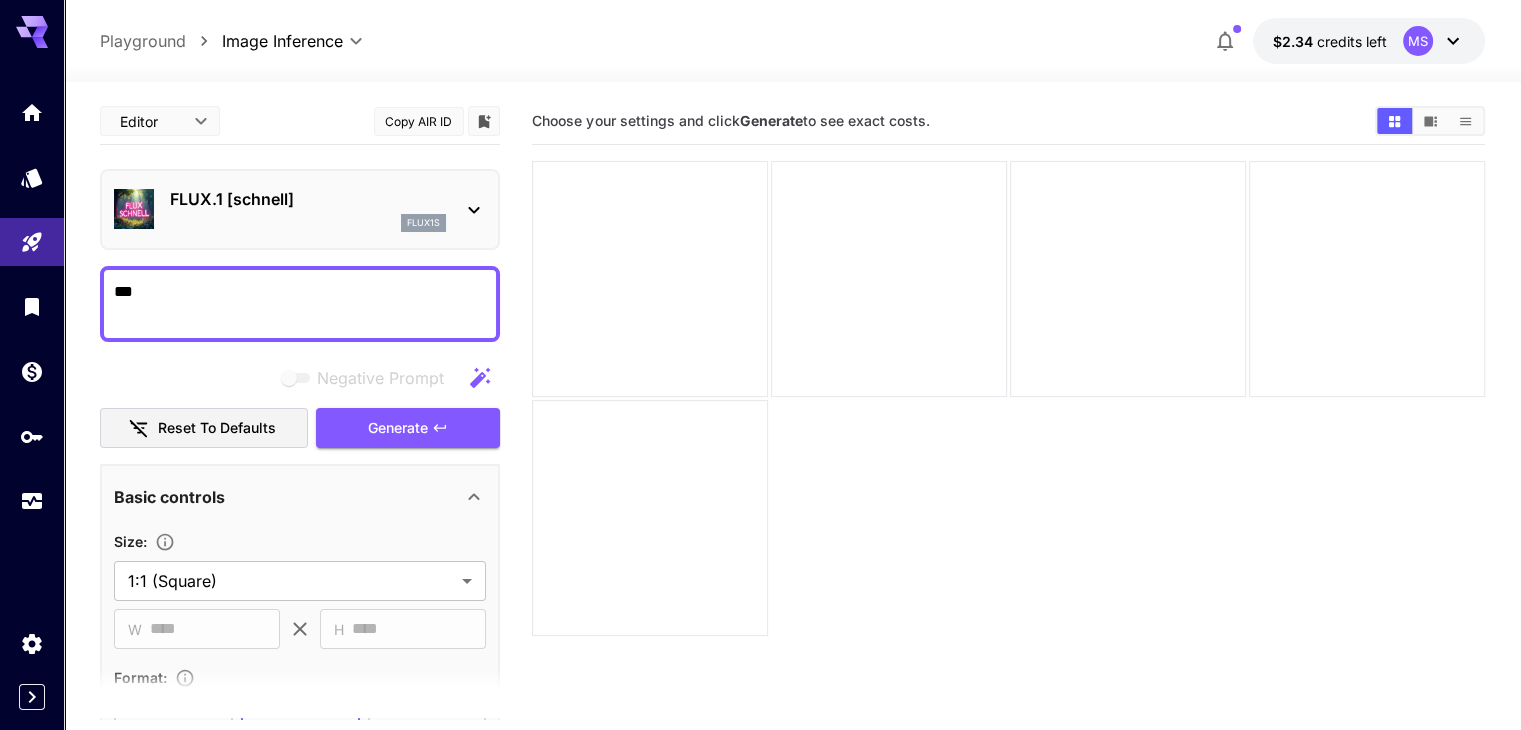scroll, scrollTop: 240, scrollLeft: 0, axis: vertical 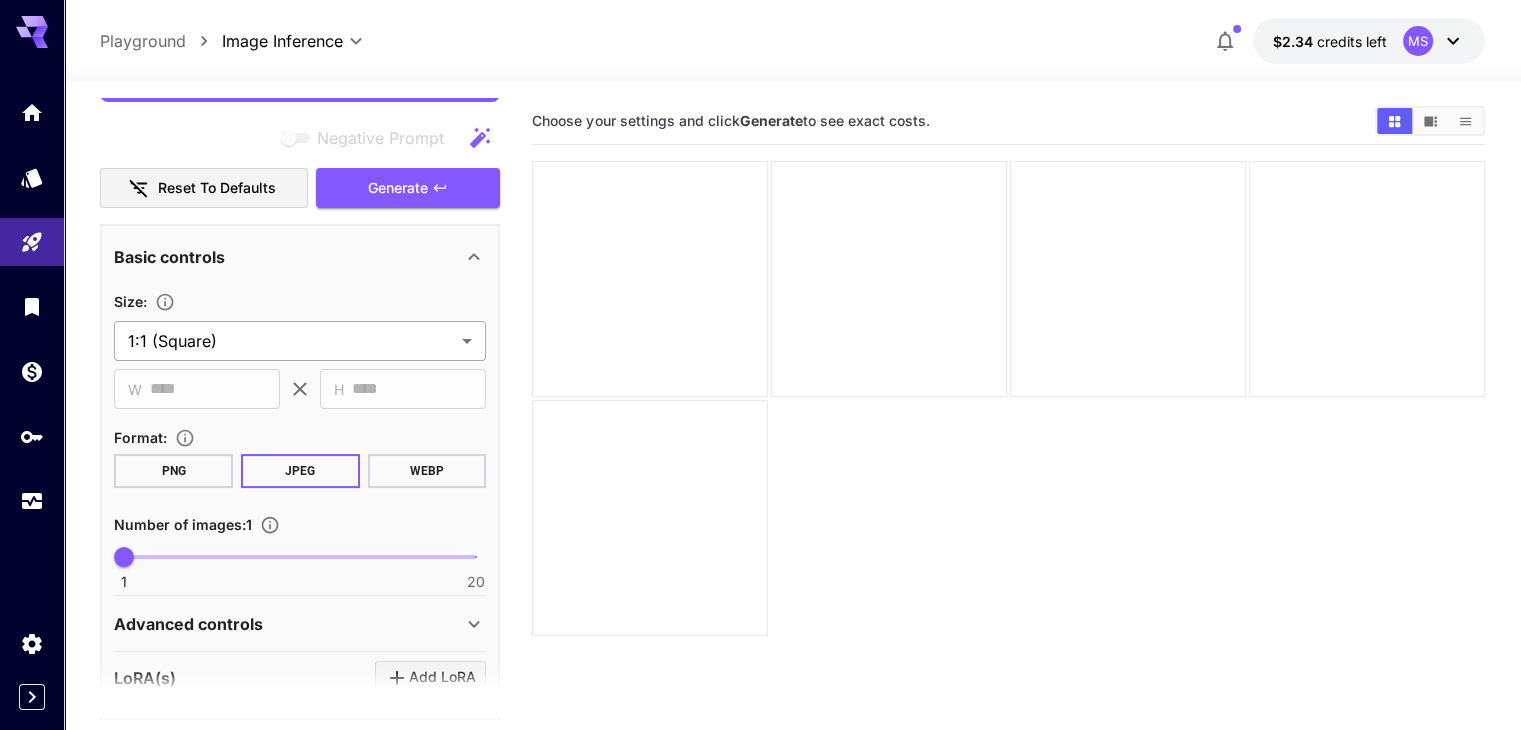 type on "***" 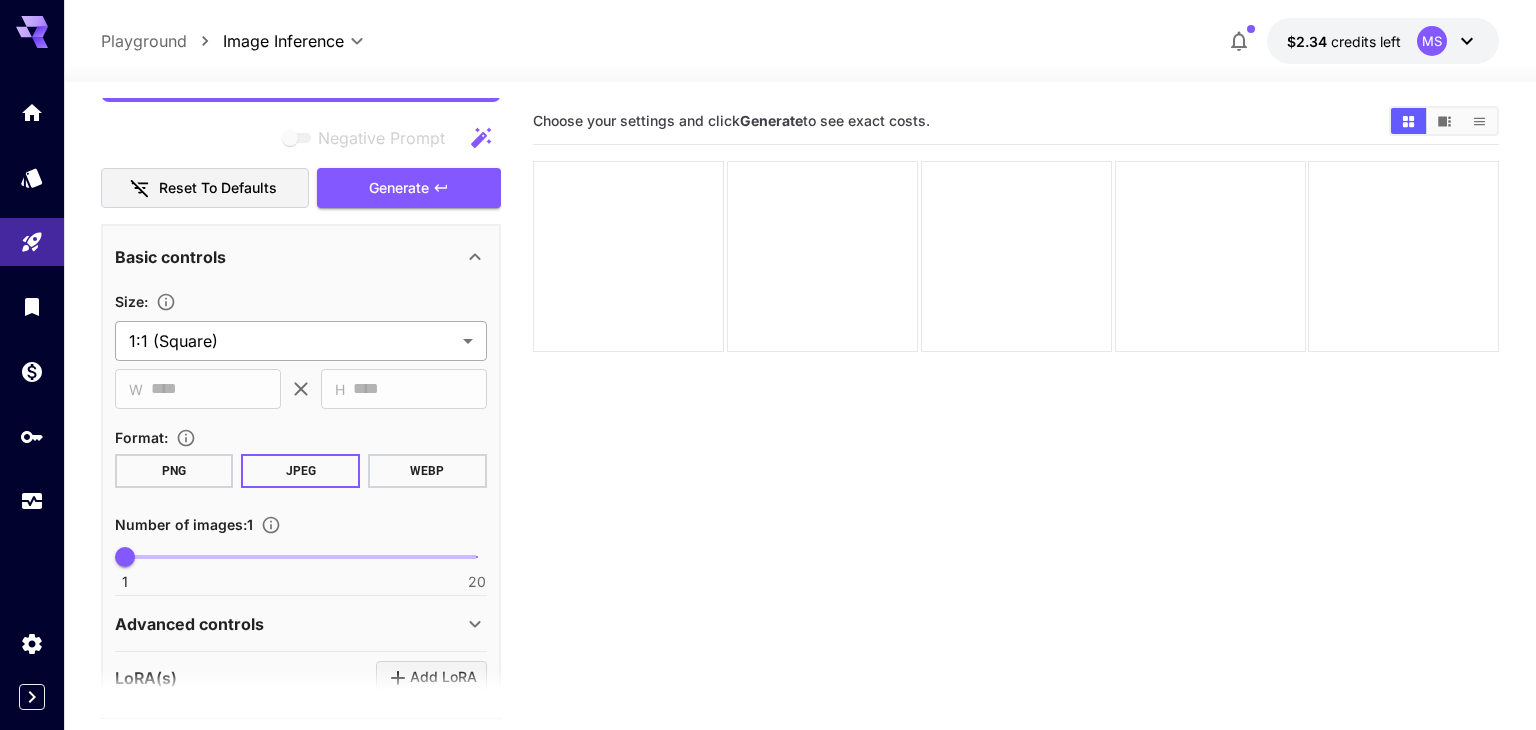 click on "**********" at bounding box center [768, 444] 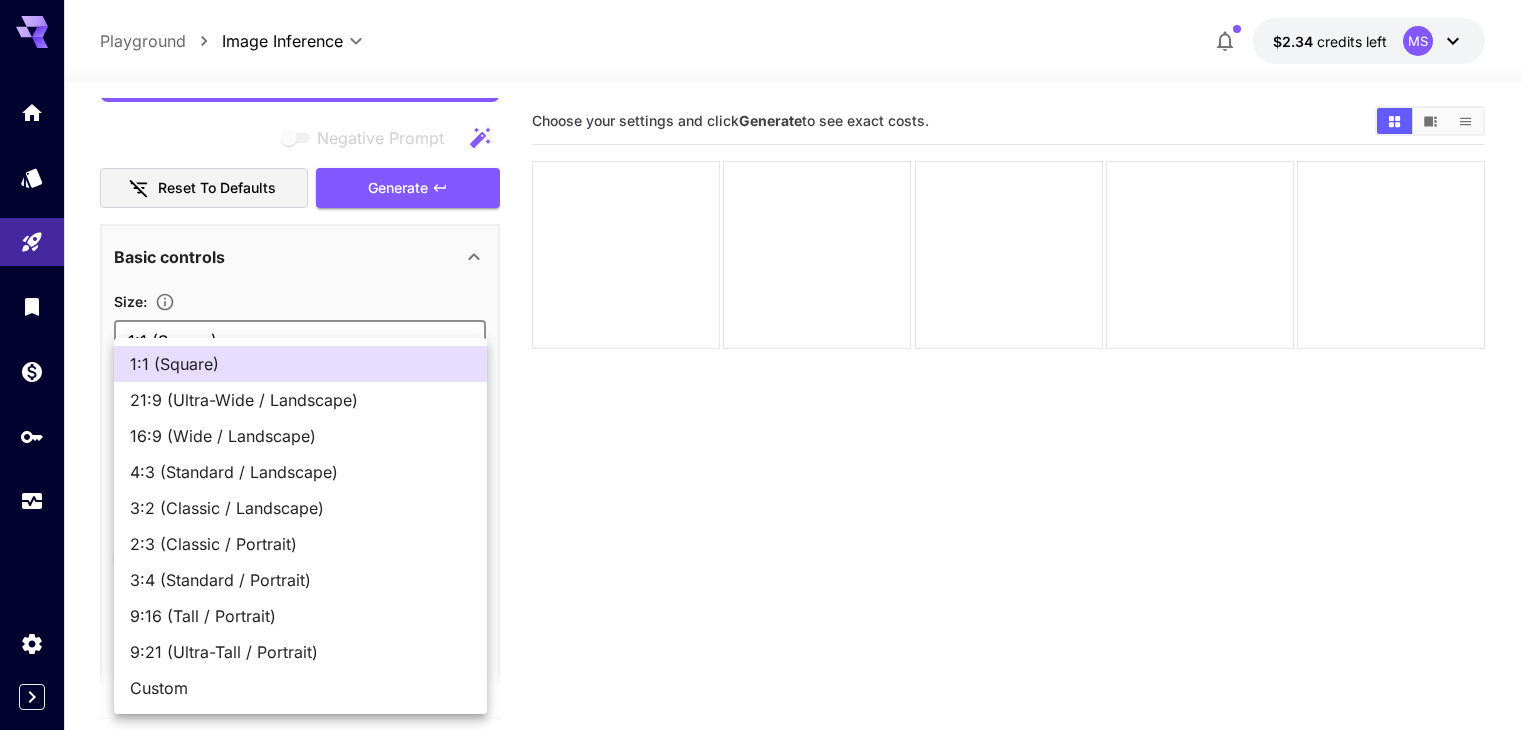 click on "9:16 (Tall / Portrait)" at bounding box center [300, 616] 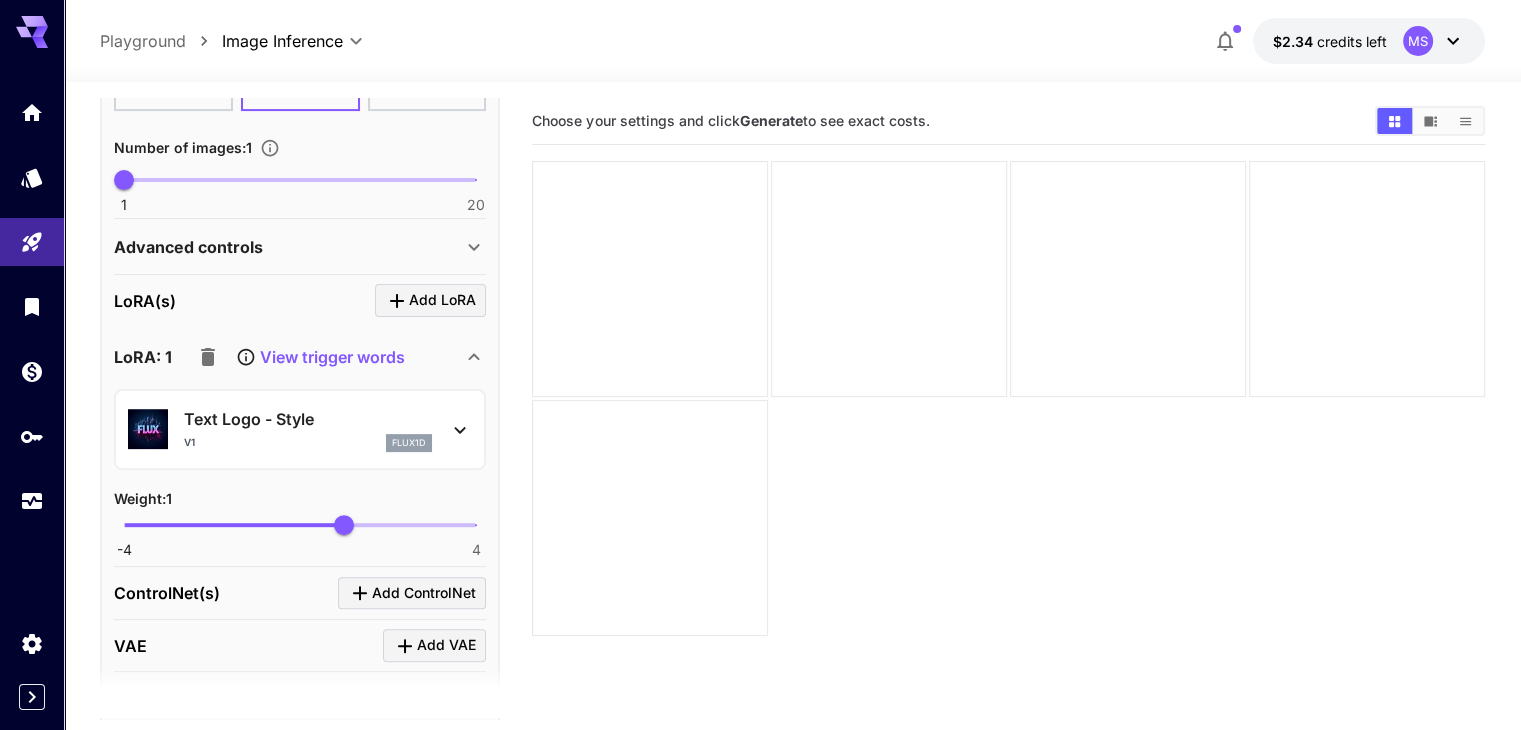 scroll, scrollTop: 618, scrollLeft: 0, axis: vertical 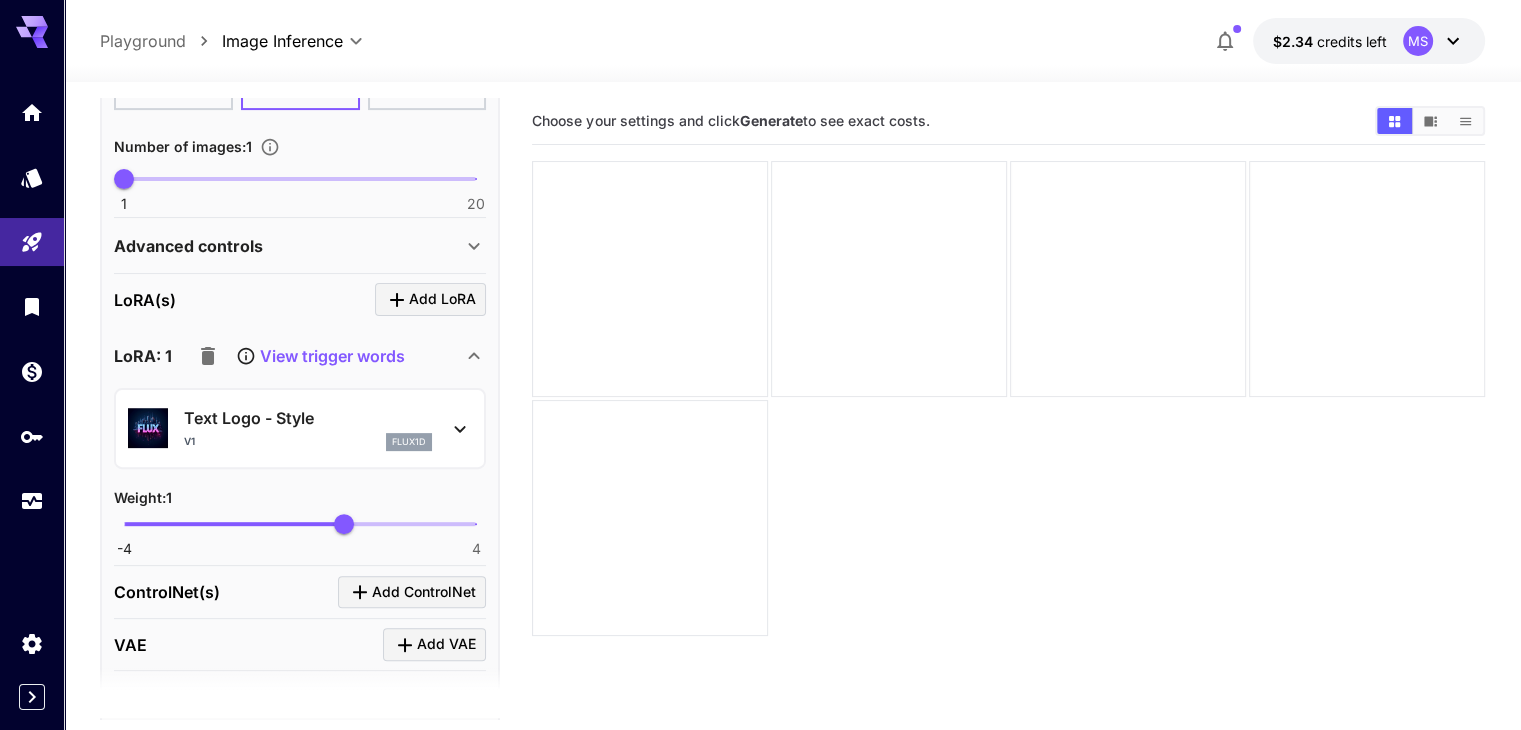 click at bounding box center [208, 356] 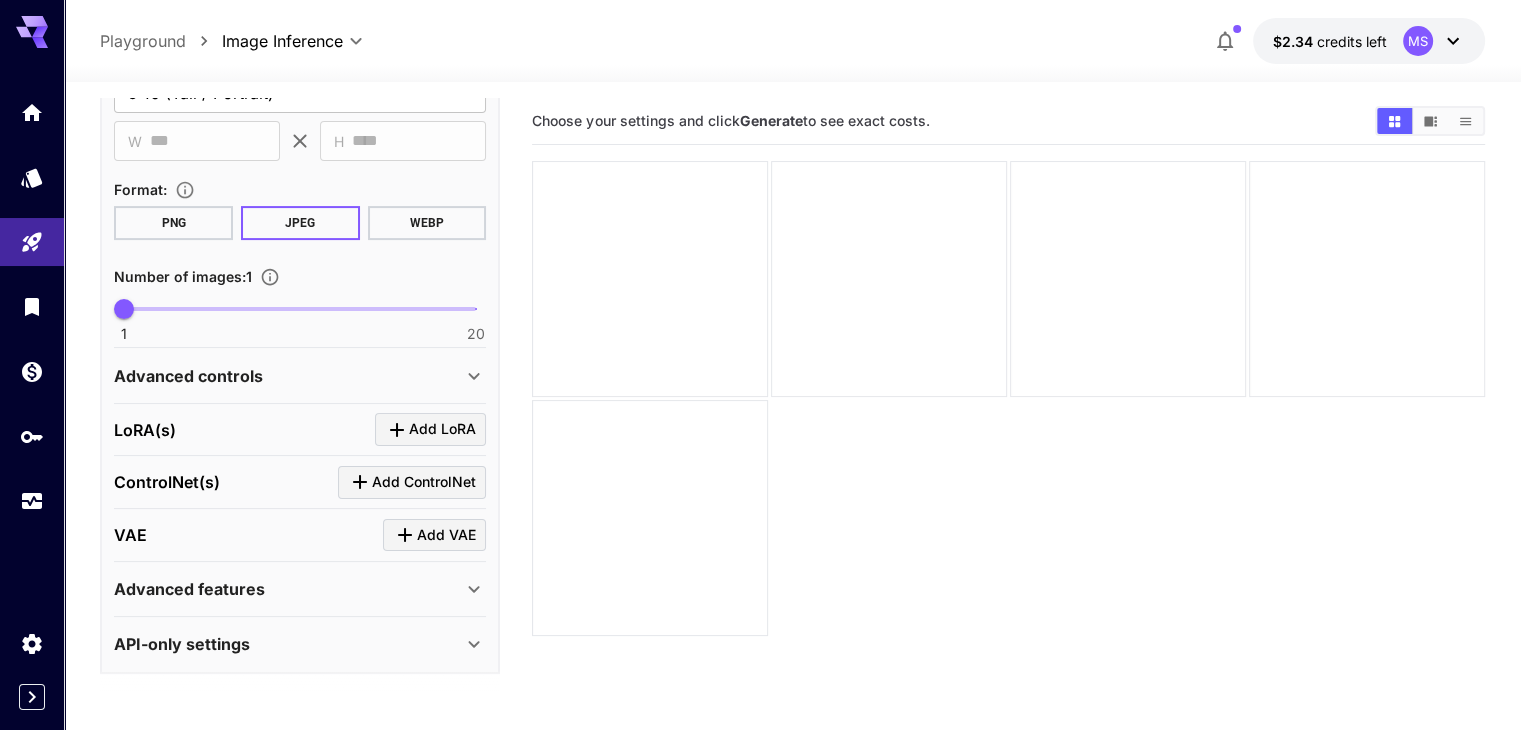 scroll, scrollTop: 0, scrollLeft: 0, axis: both 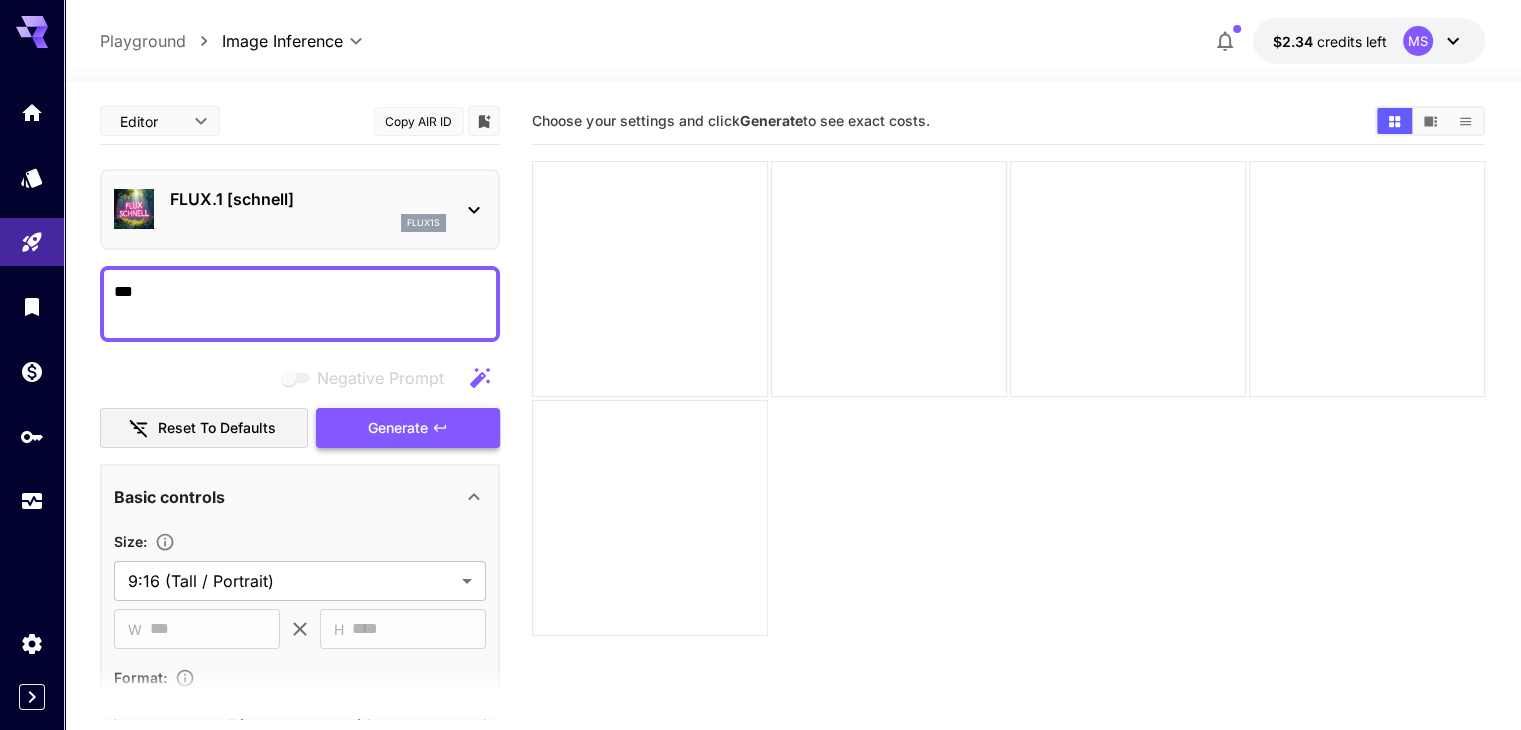 click 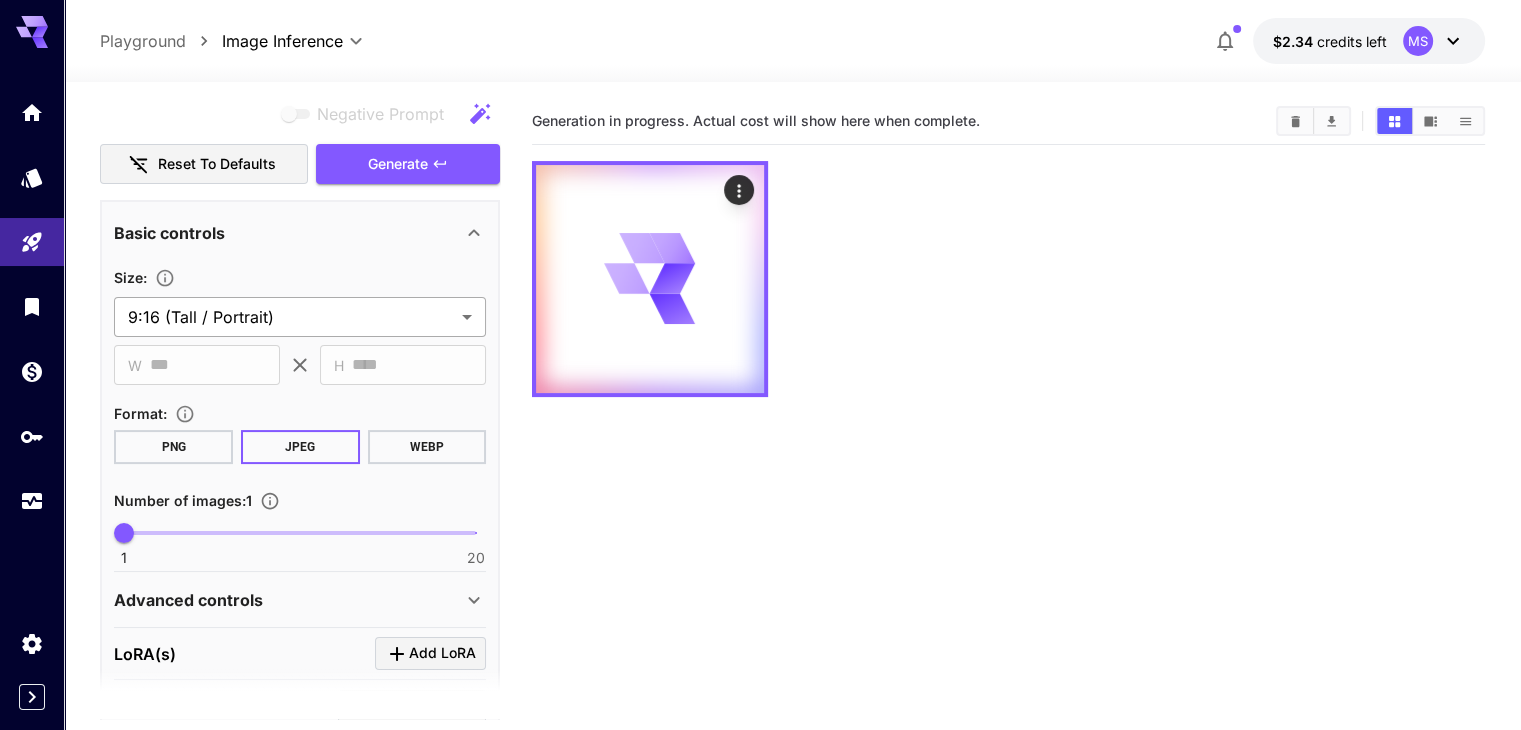 scroll, scrollTop: 300, scrollLeft: 0, axis: vertical 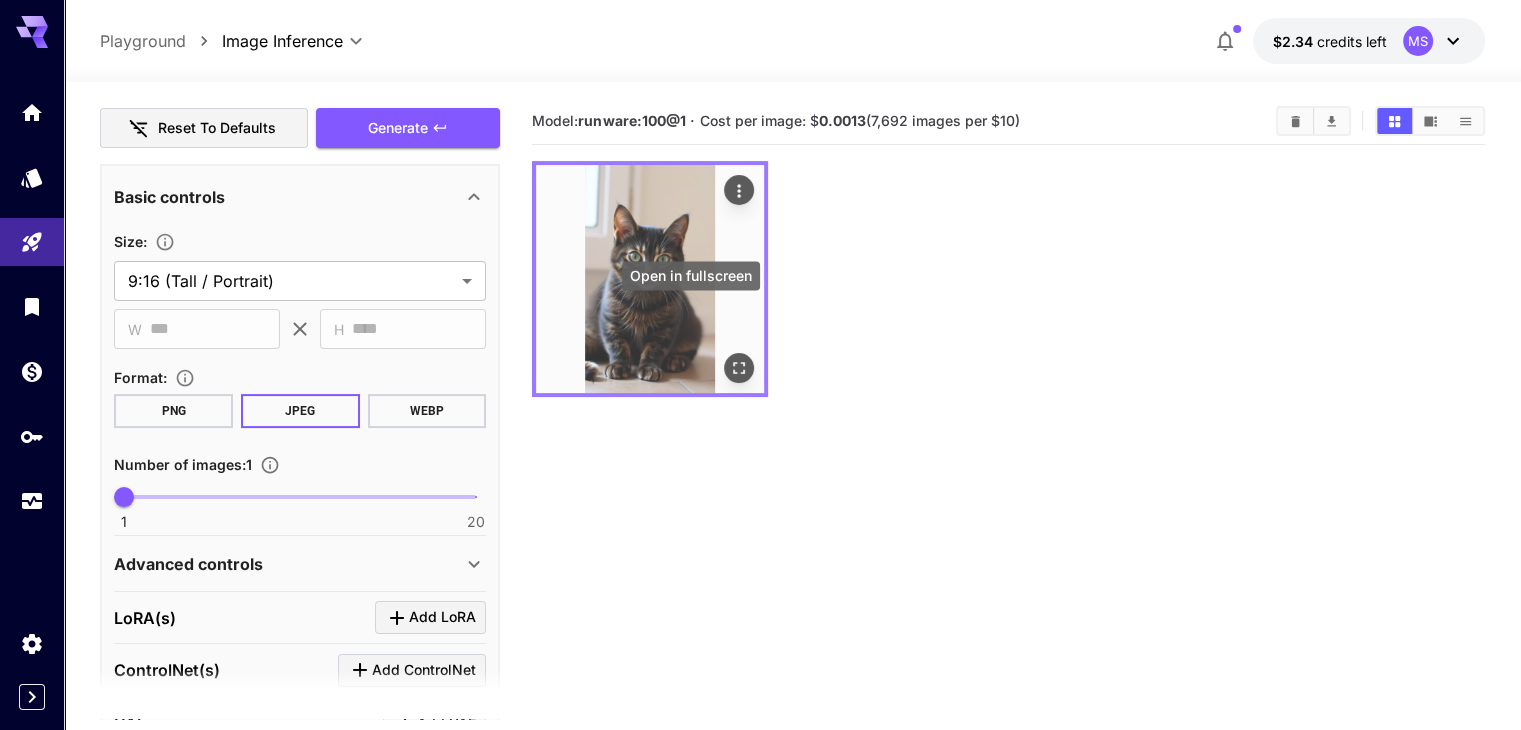 click 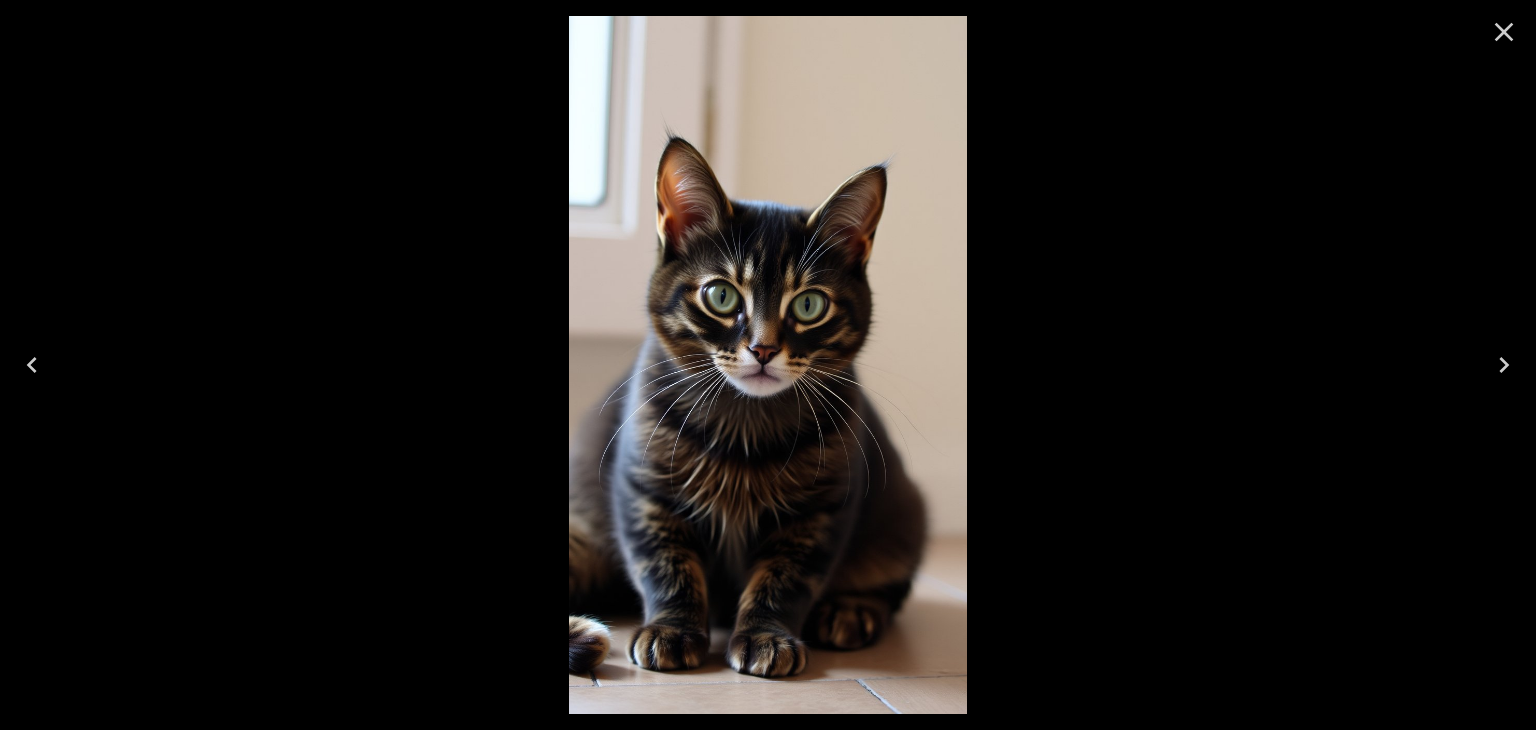 click at bounding box center [1504, 32] 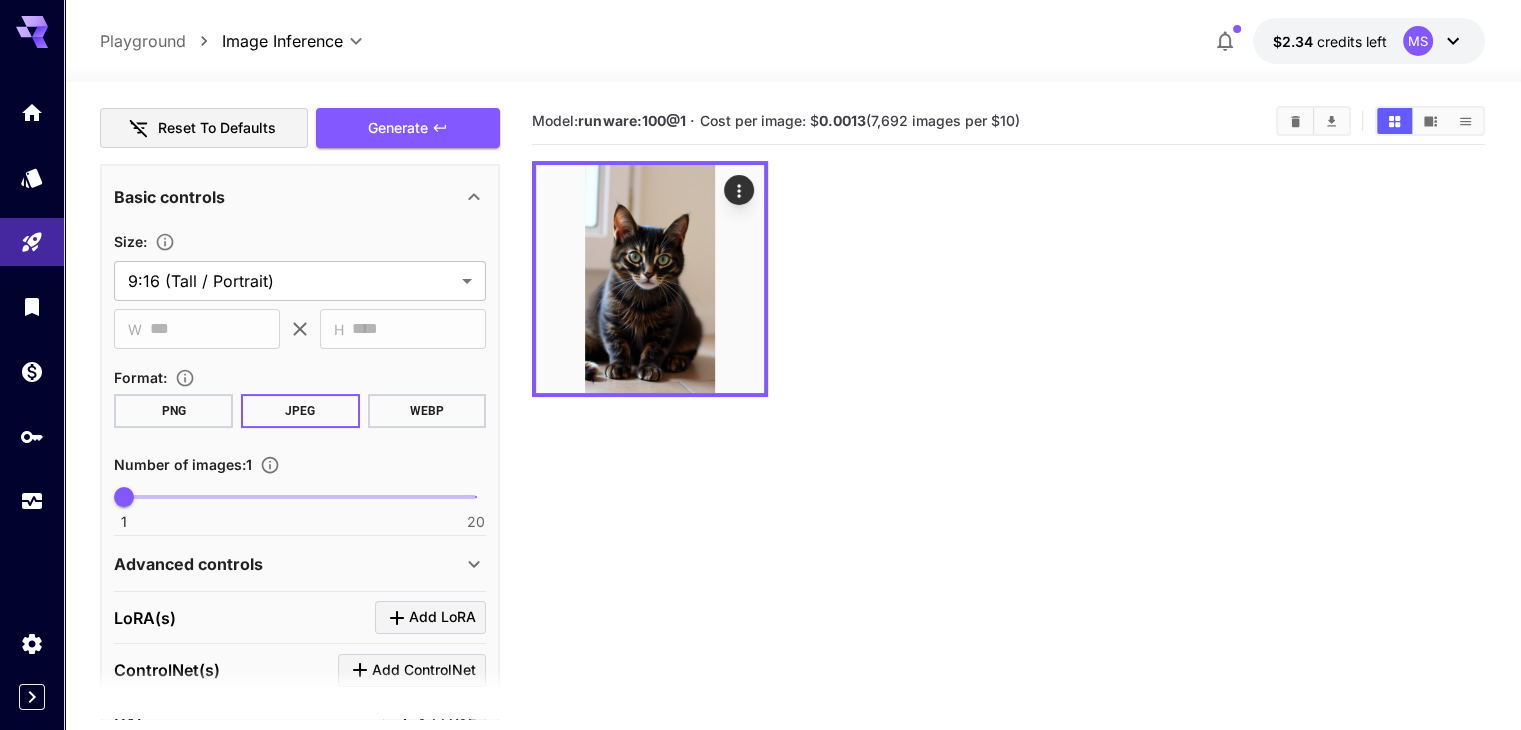 scroll, scrollTop: 407, scrollLeft: 0, axis: vertical 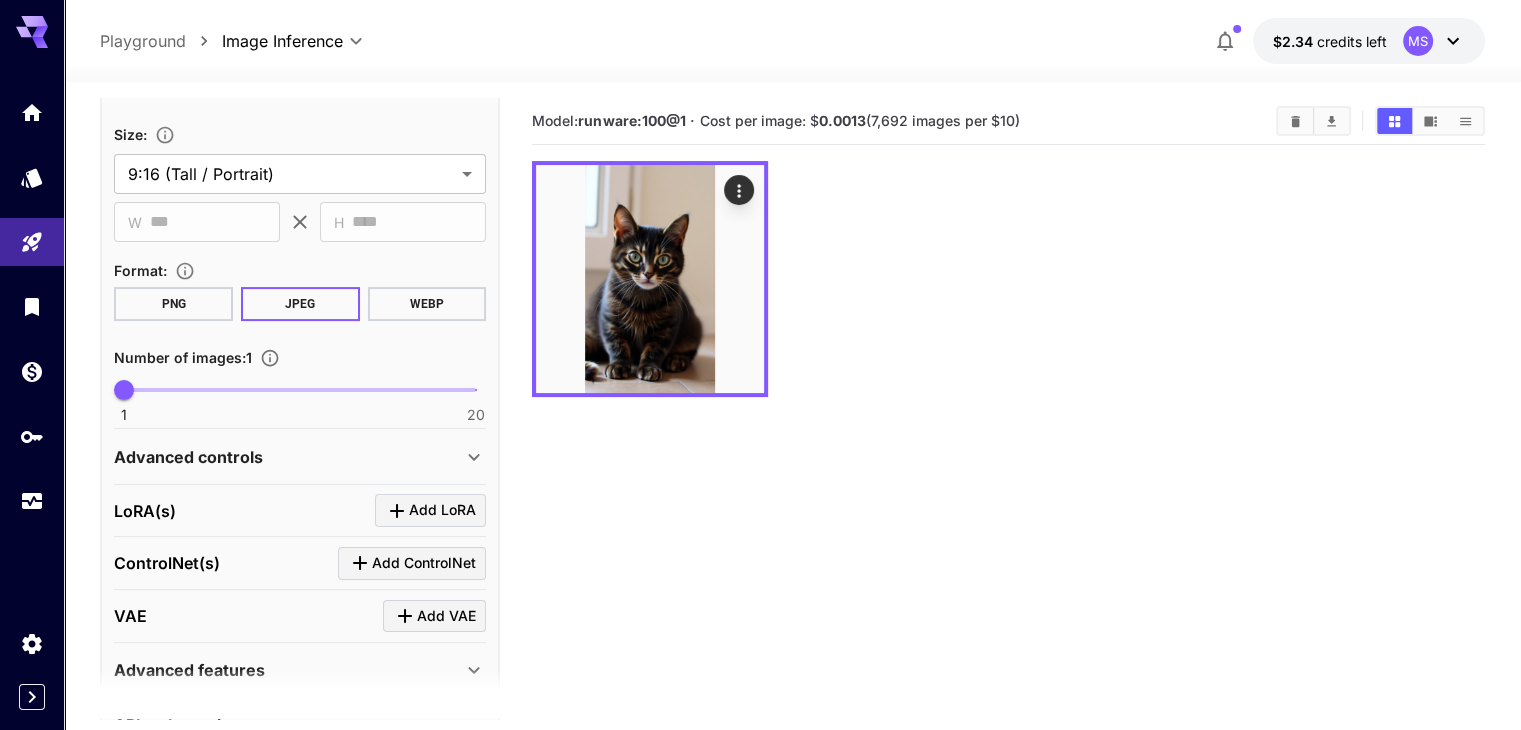 click on "Advanced controls" at bounding box center [288, 457] 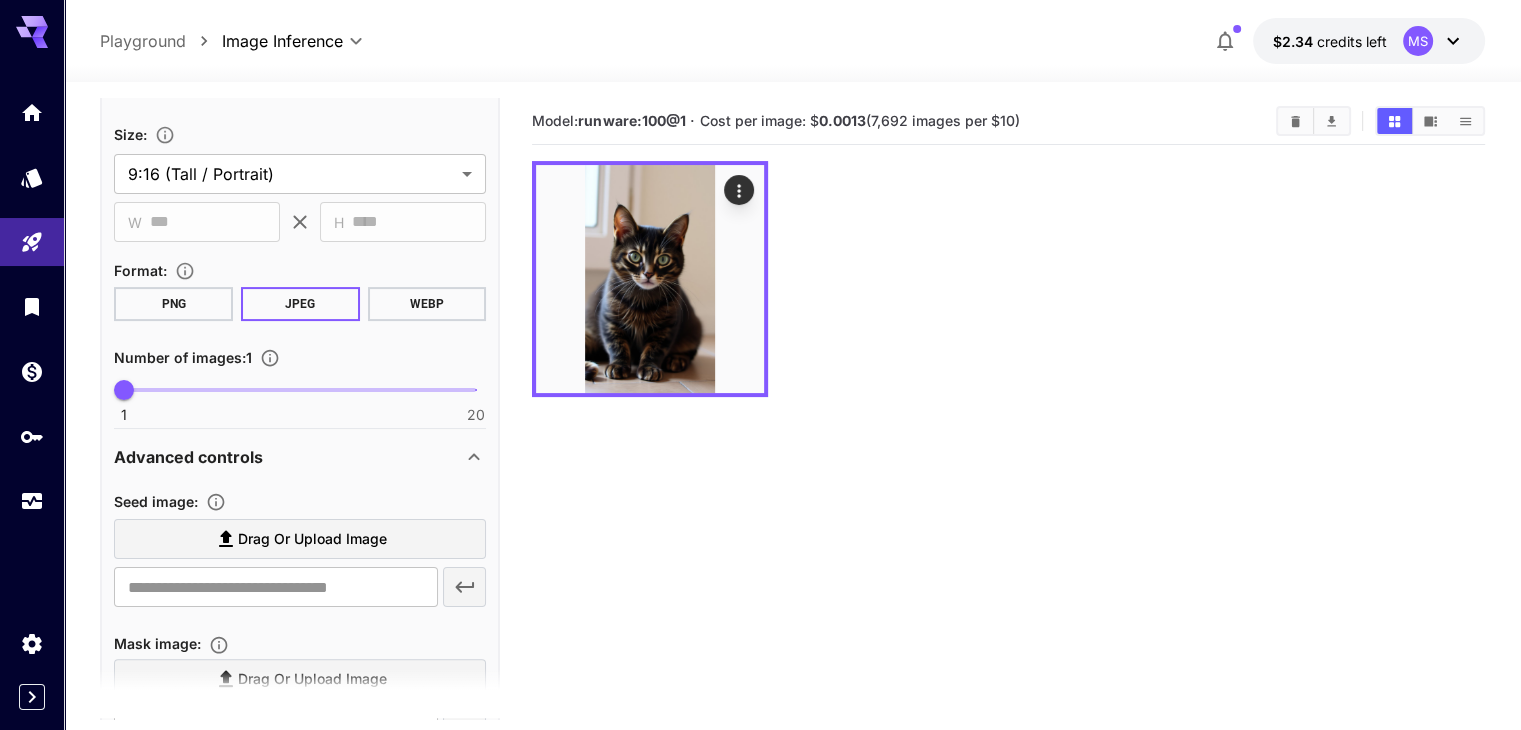 click on "Advanced controls" at bounding box center [288, 457] 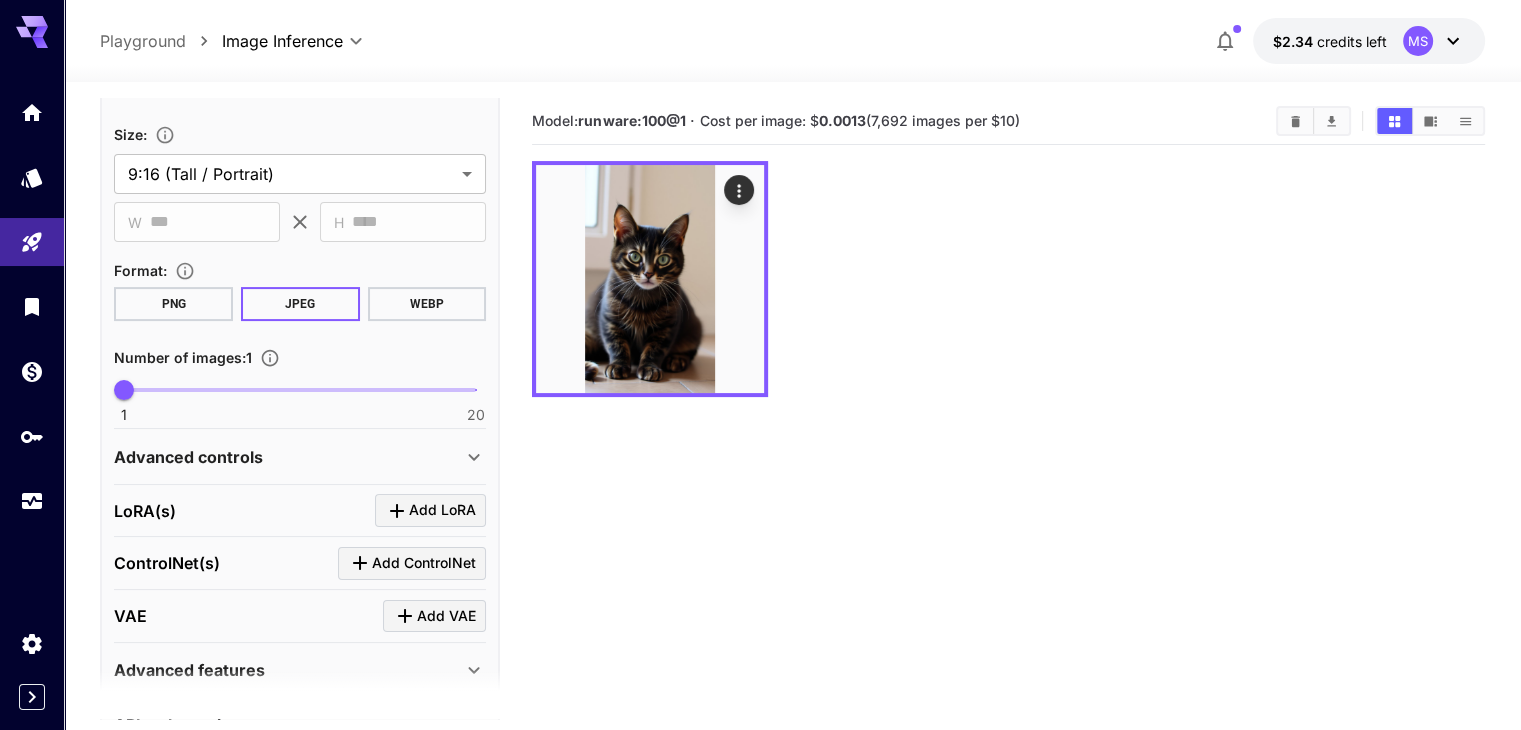 scroll, scrollTop: 488, scrollLeft: 0, axis: vertical 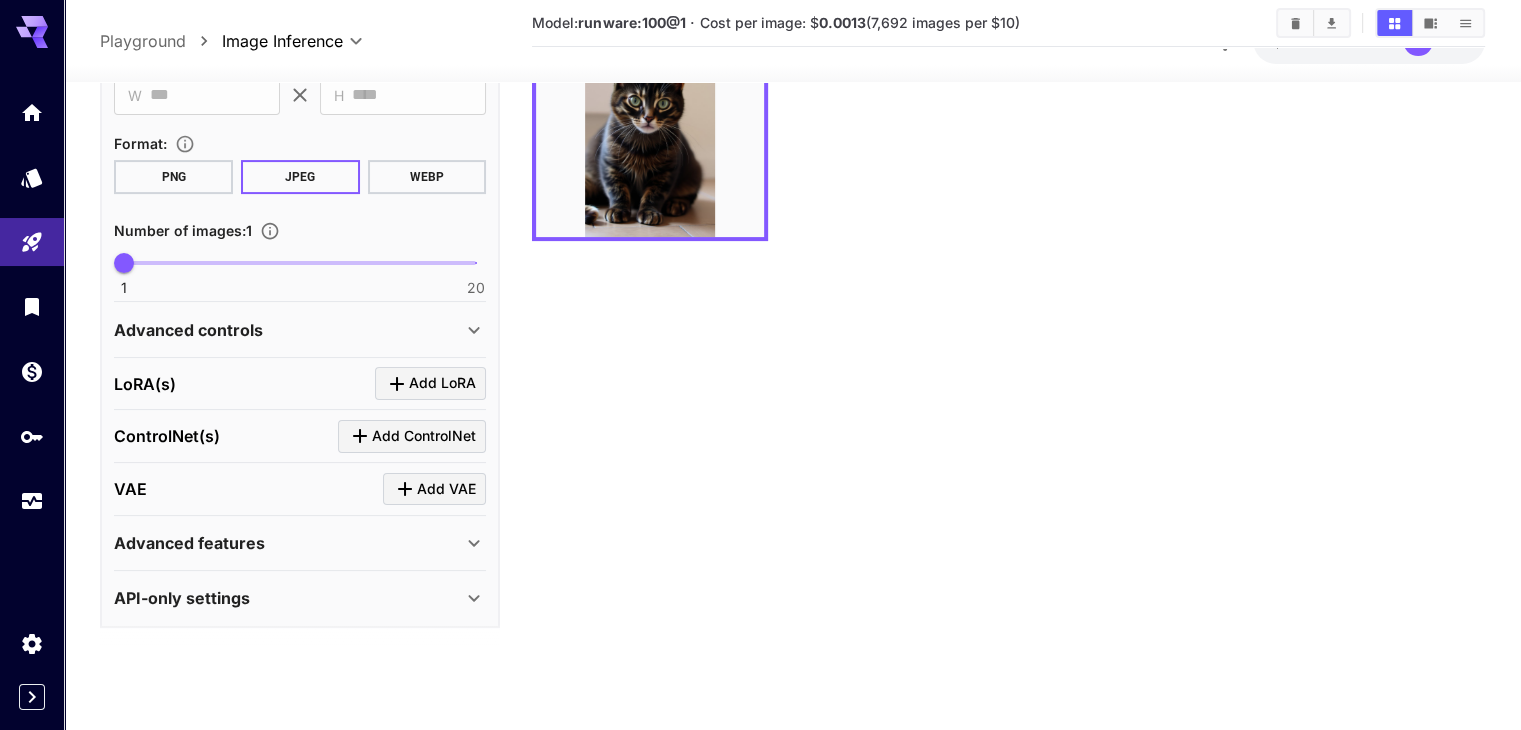 click on "Advanced features" at bounding box center (288, 542) 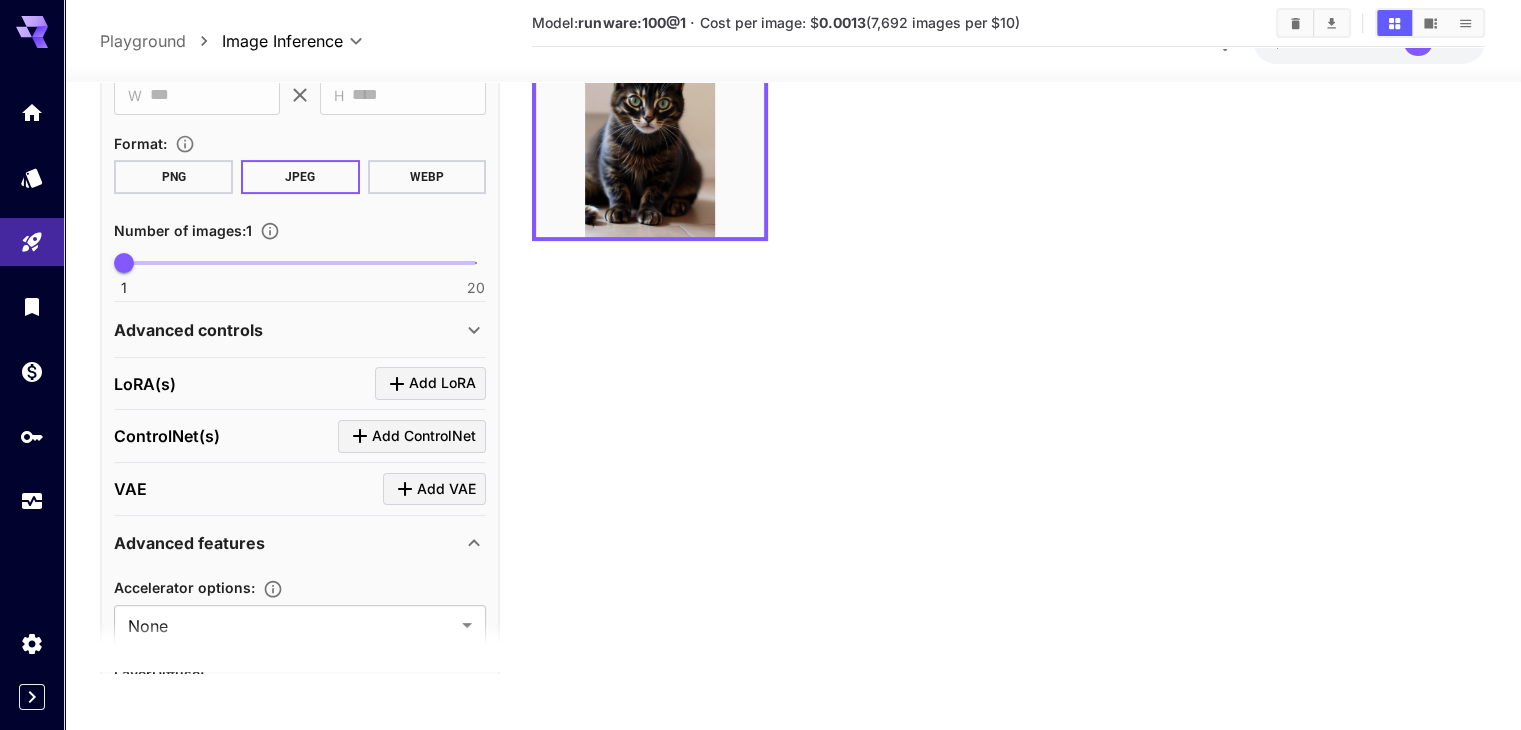 scroll, scrollTop: 653, scrollLeft: 0, axis: vertical 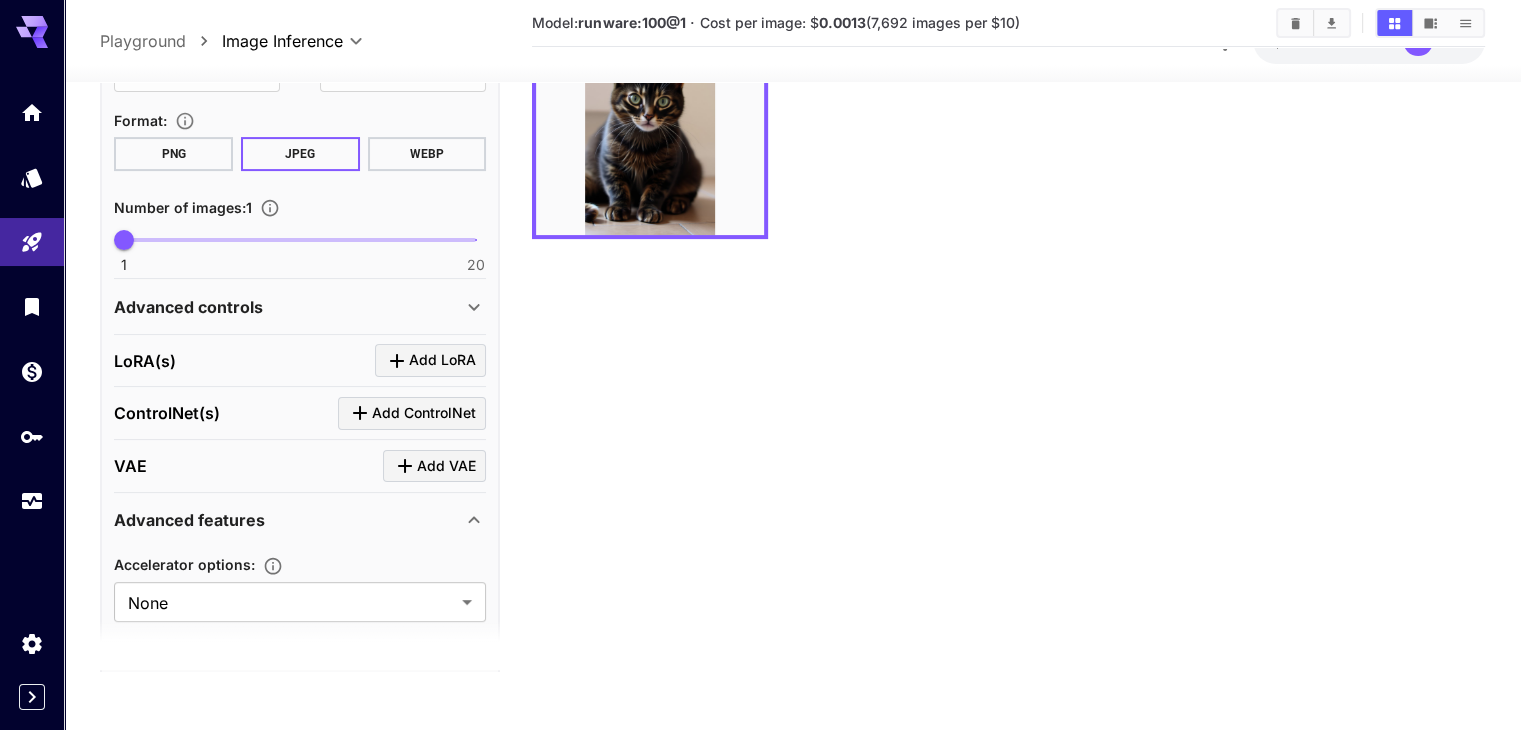 click on "Advanced controls" at bounding box center (288, 306) 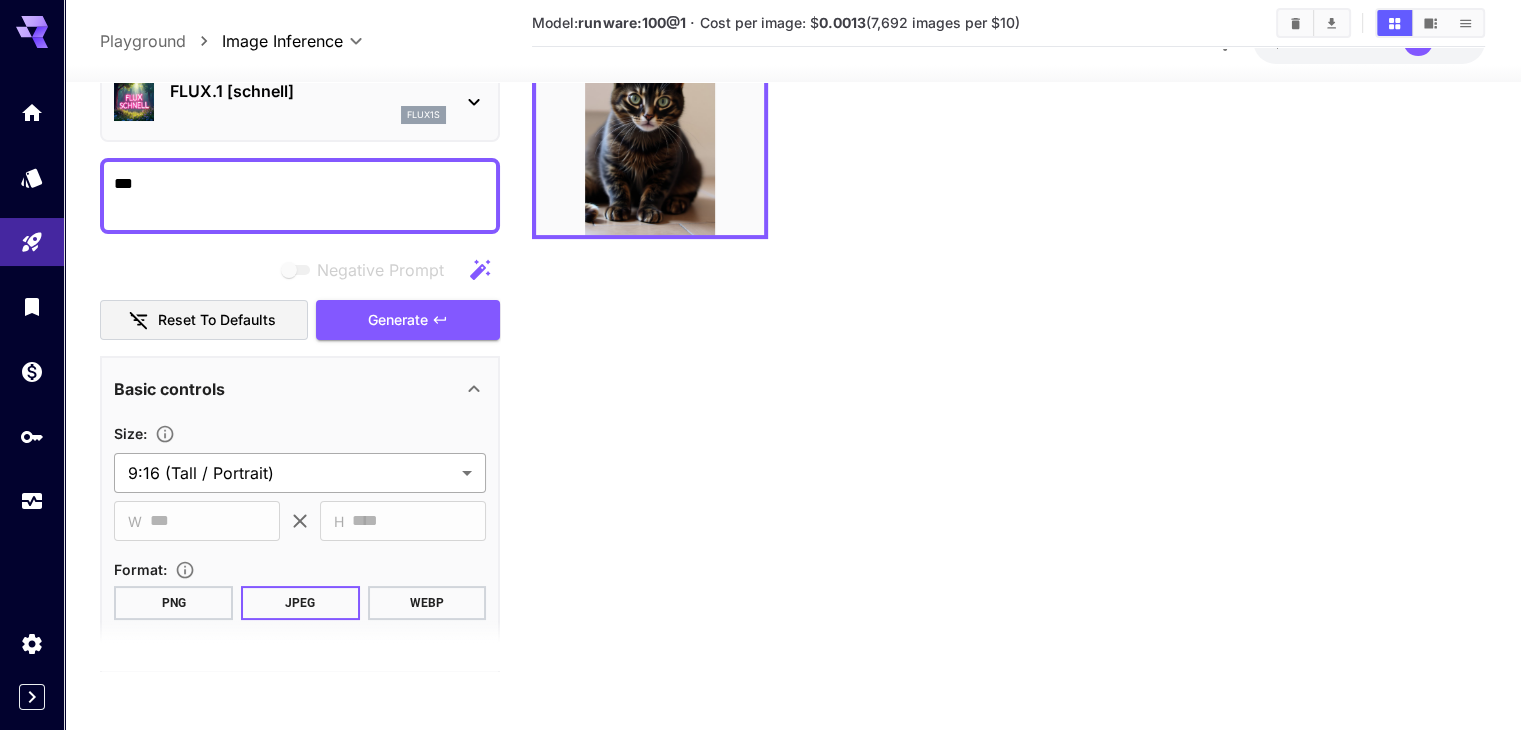 scroll, scrollTop: 256, scrollLeft: 0, axis: vertical 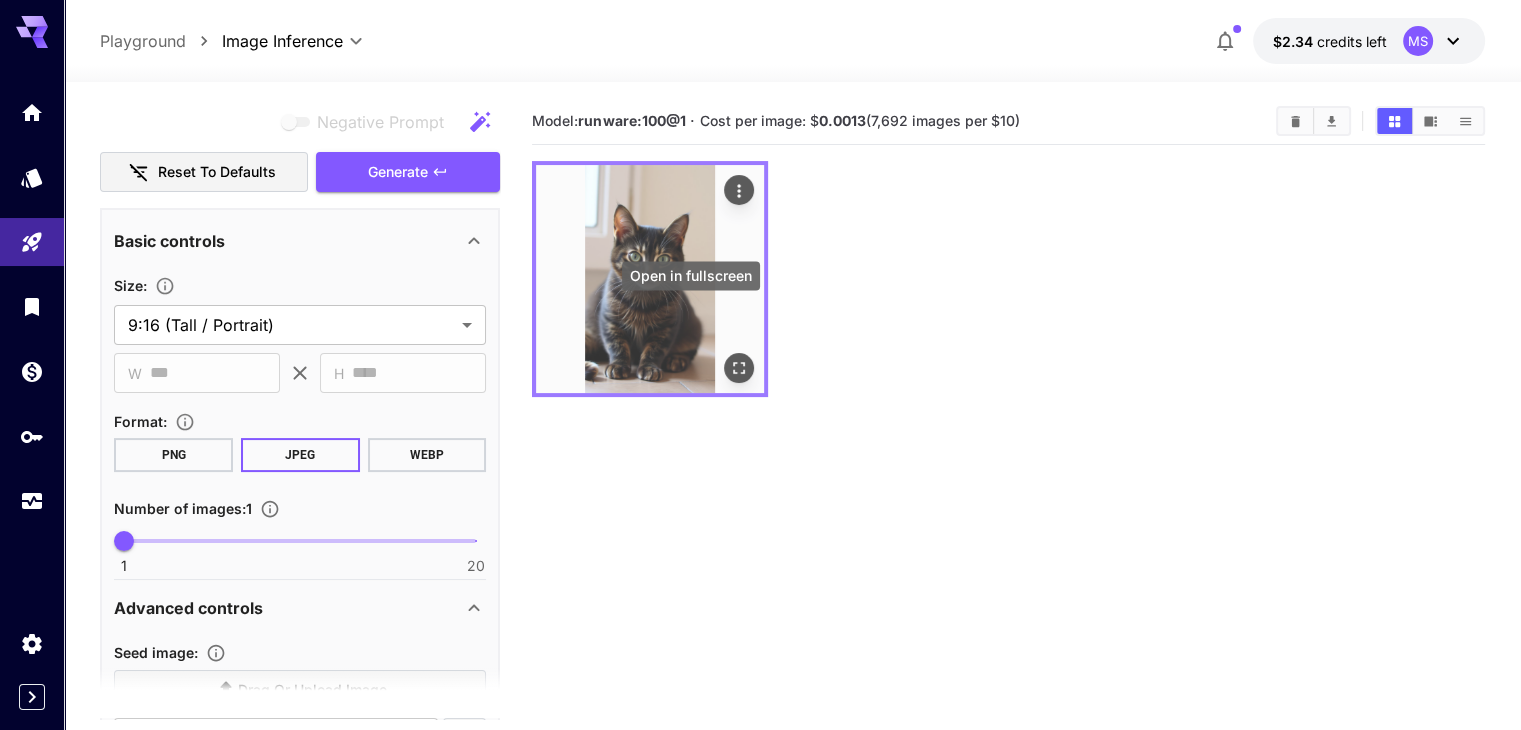 click 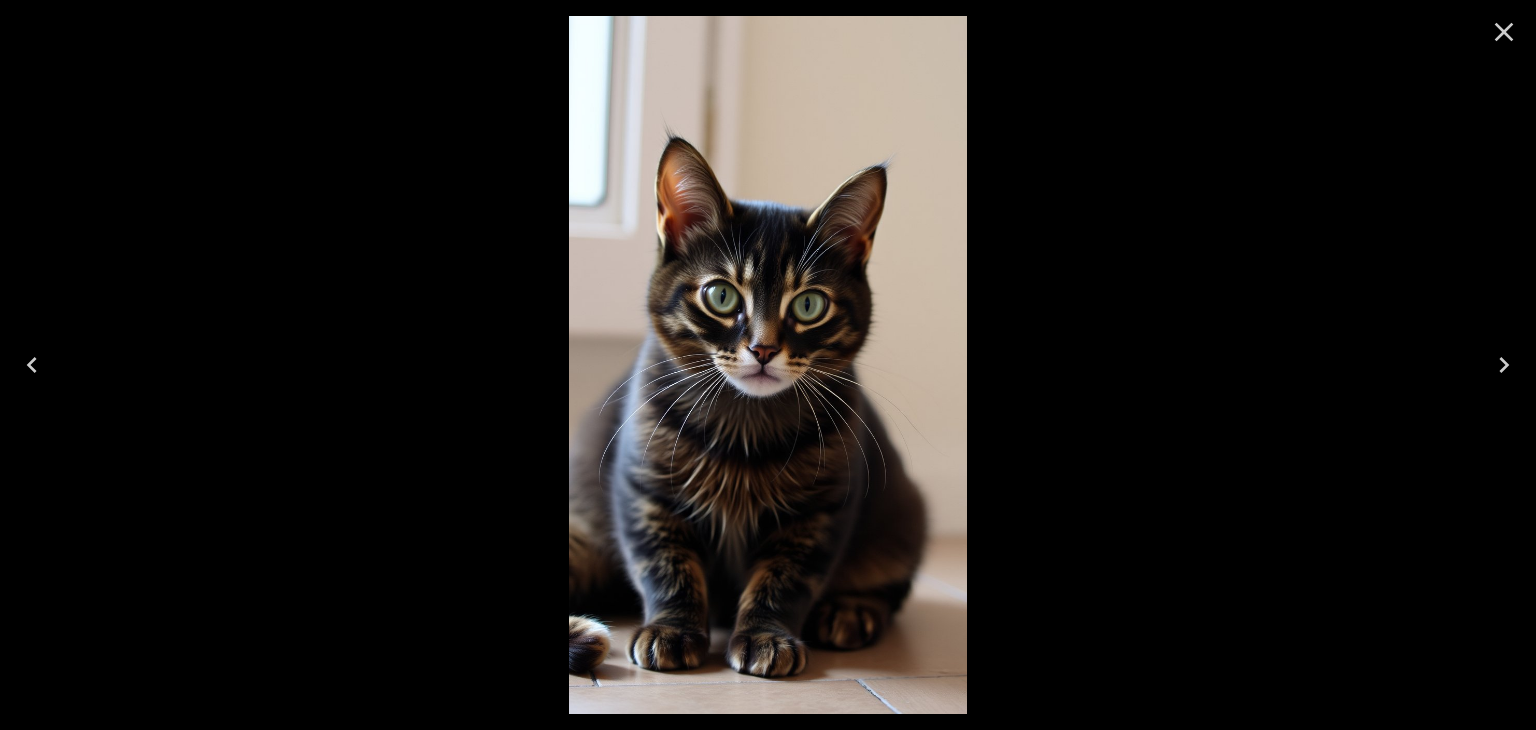 click at bounding box center (768, 365) 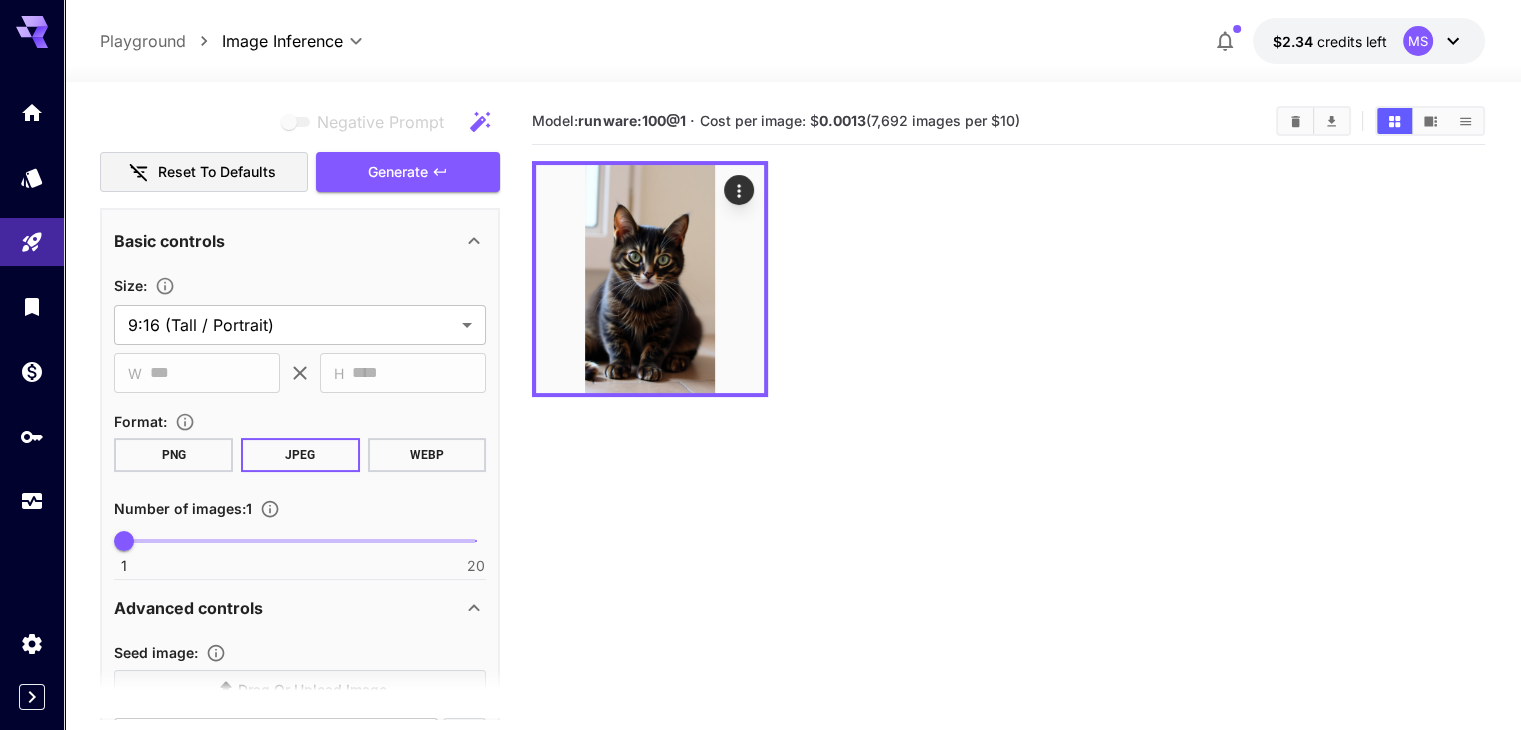 scroll, scrollTop: 0, scrollLeft: 0, axis: both 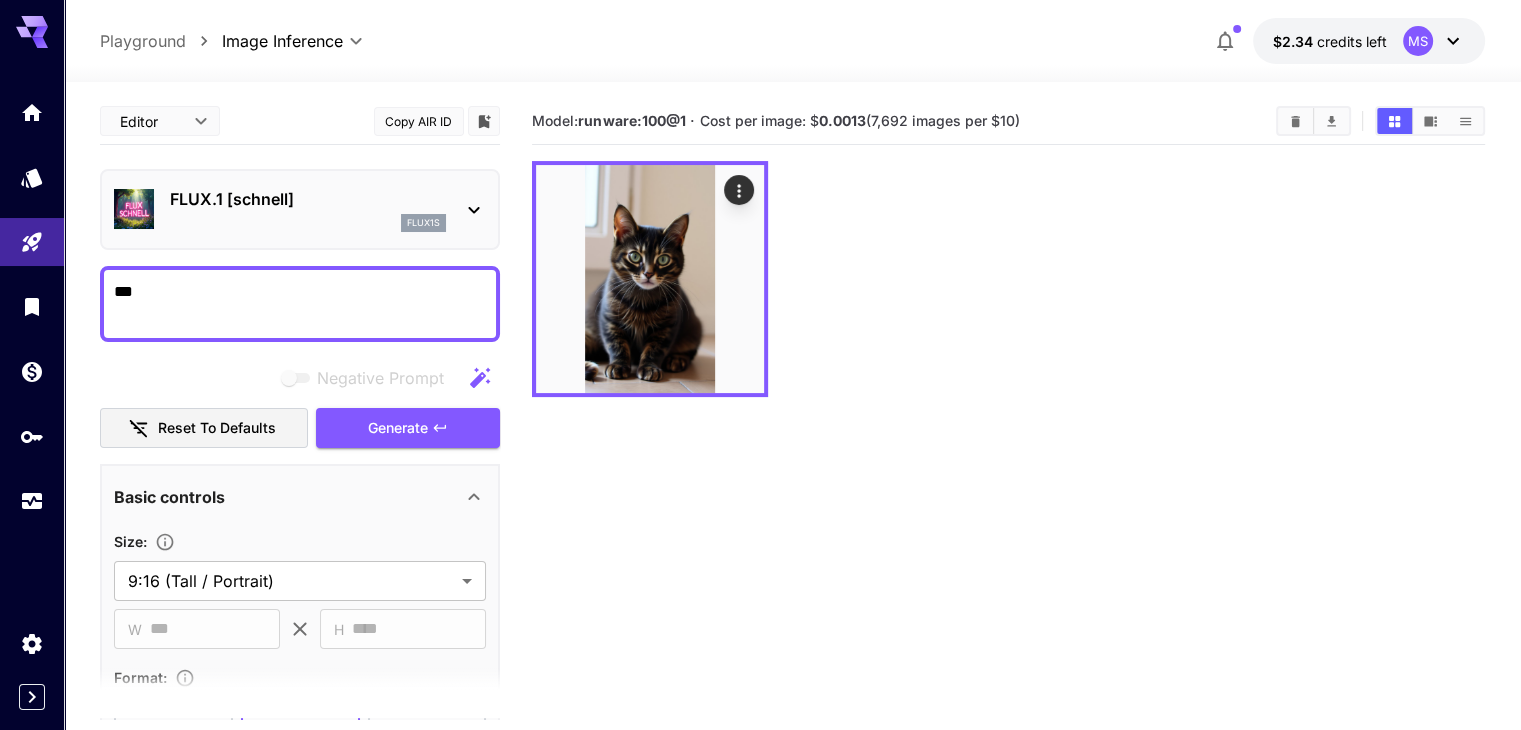 click on "***" at bounding box center (300, 304) 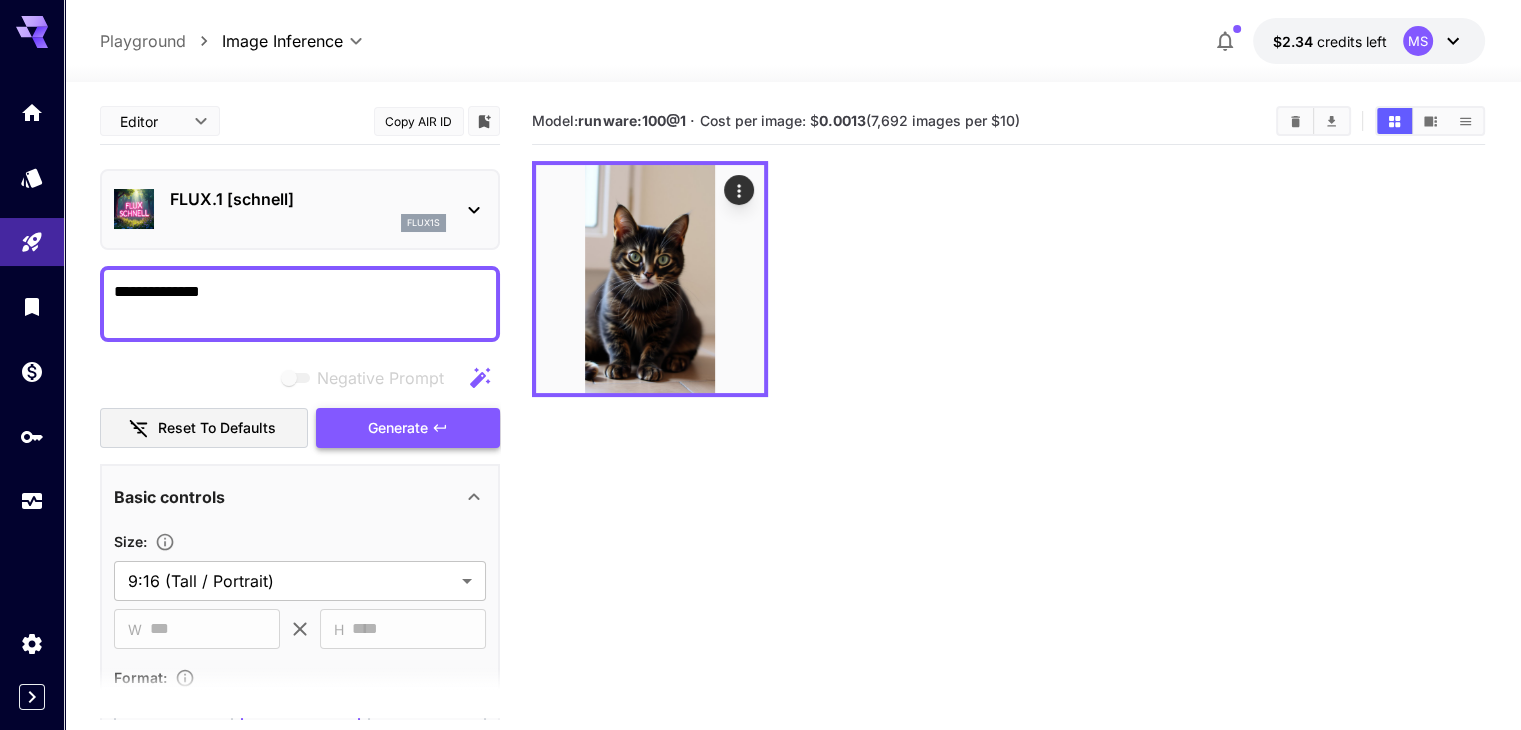 type on "**********" 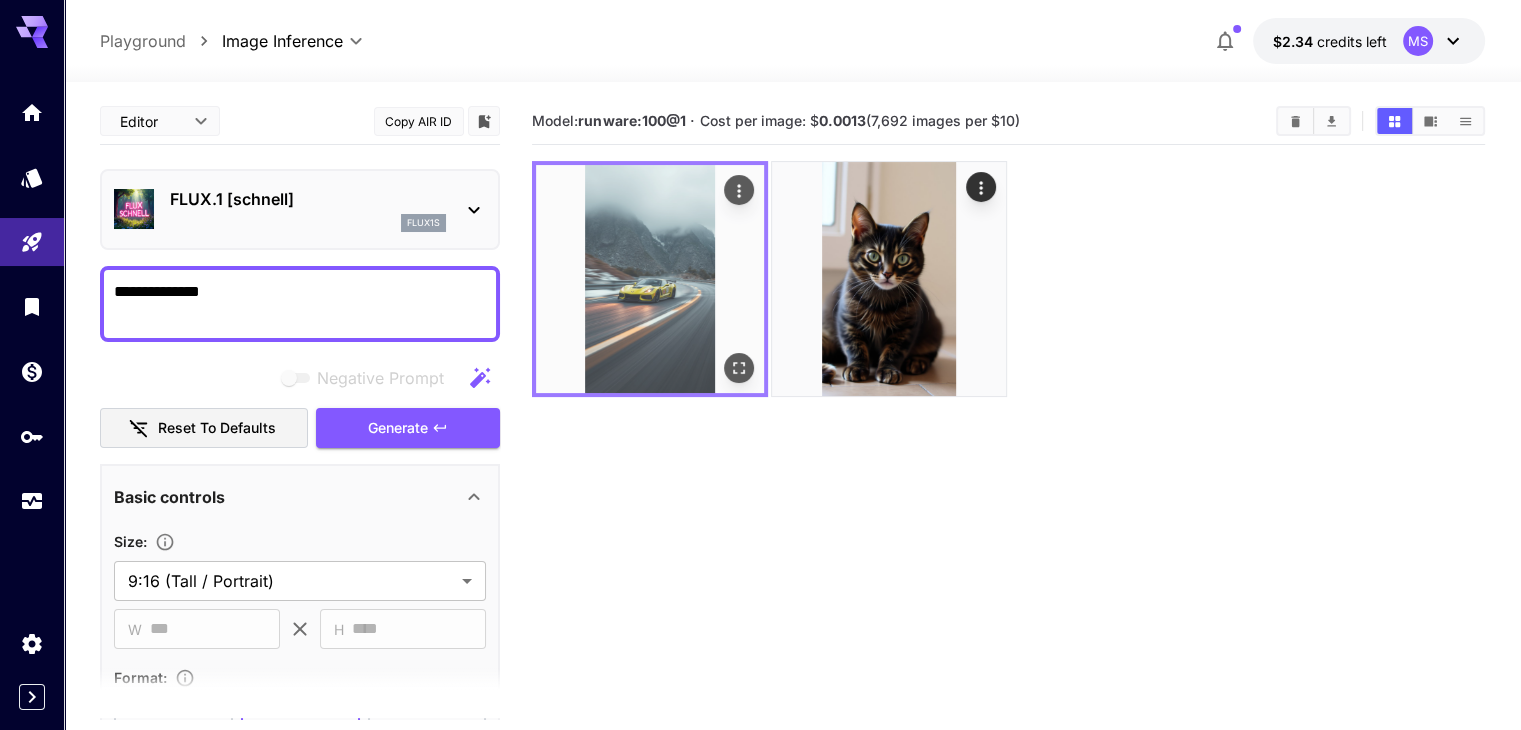 click 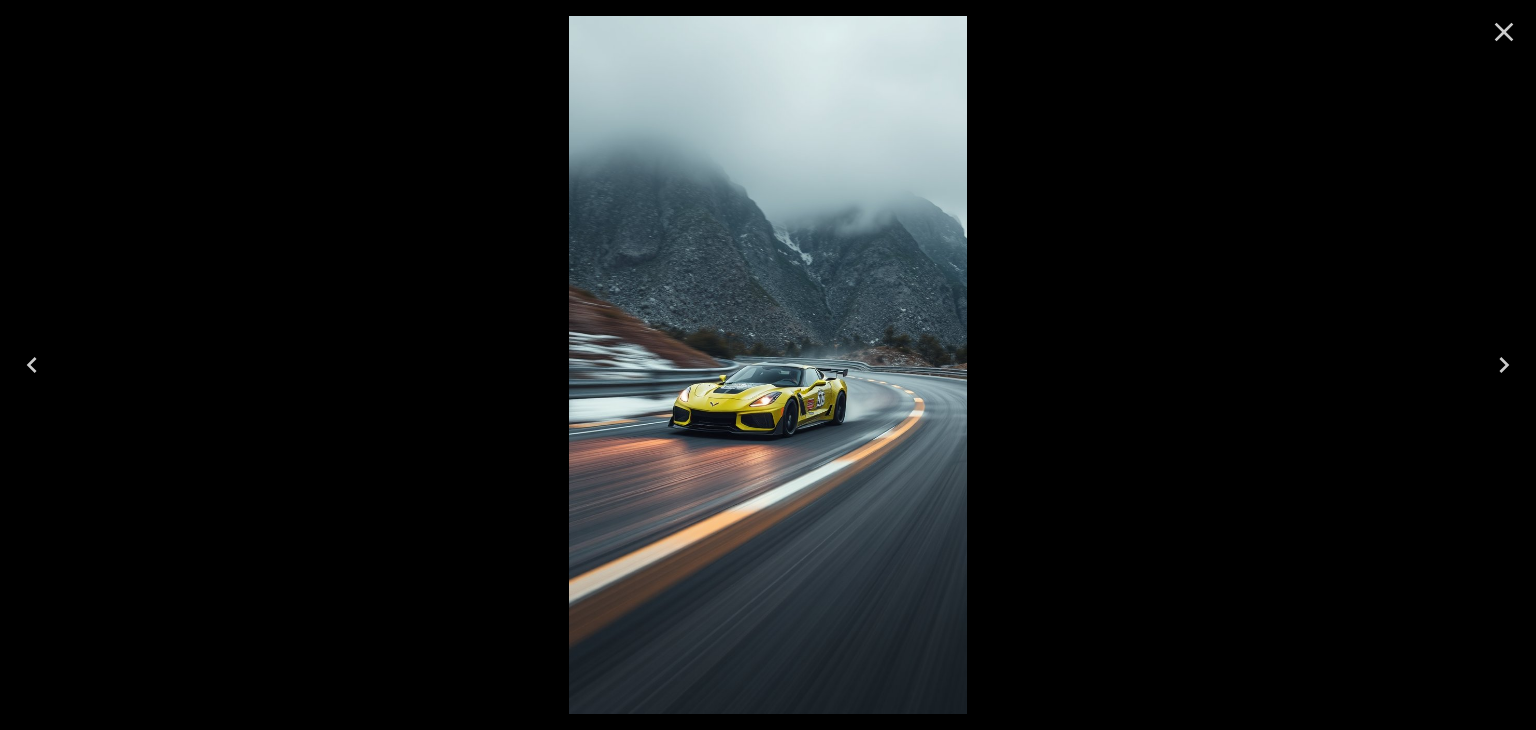 click 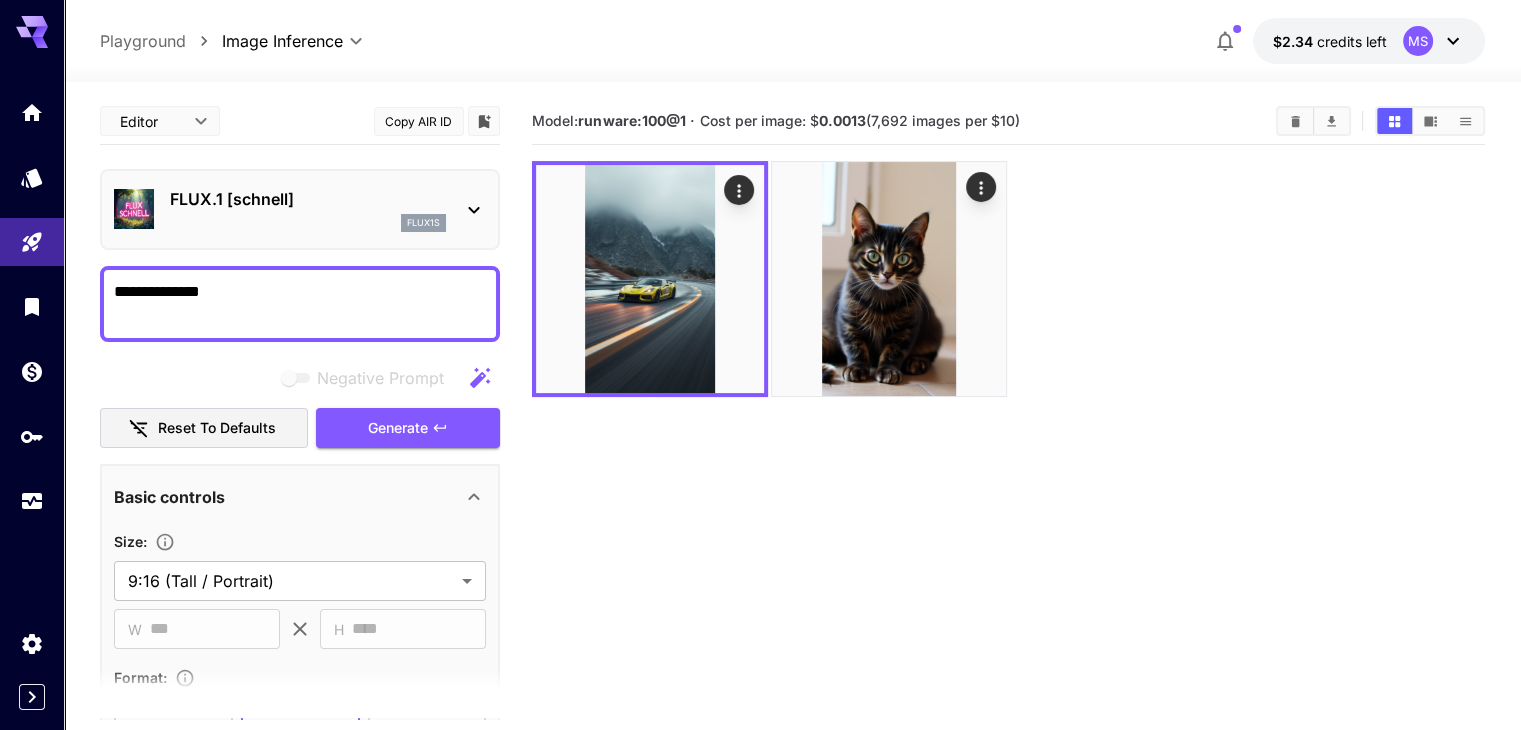 drag, startPoint x: 876, startPoint y: 117, endPoint x: 1094, endPoint y: 109, distance: 218.14674 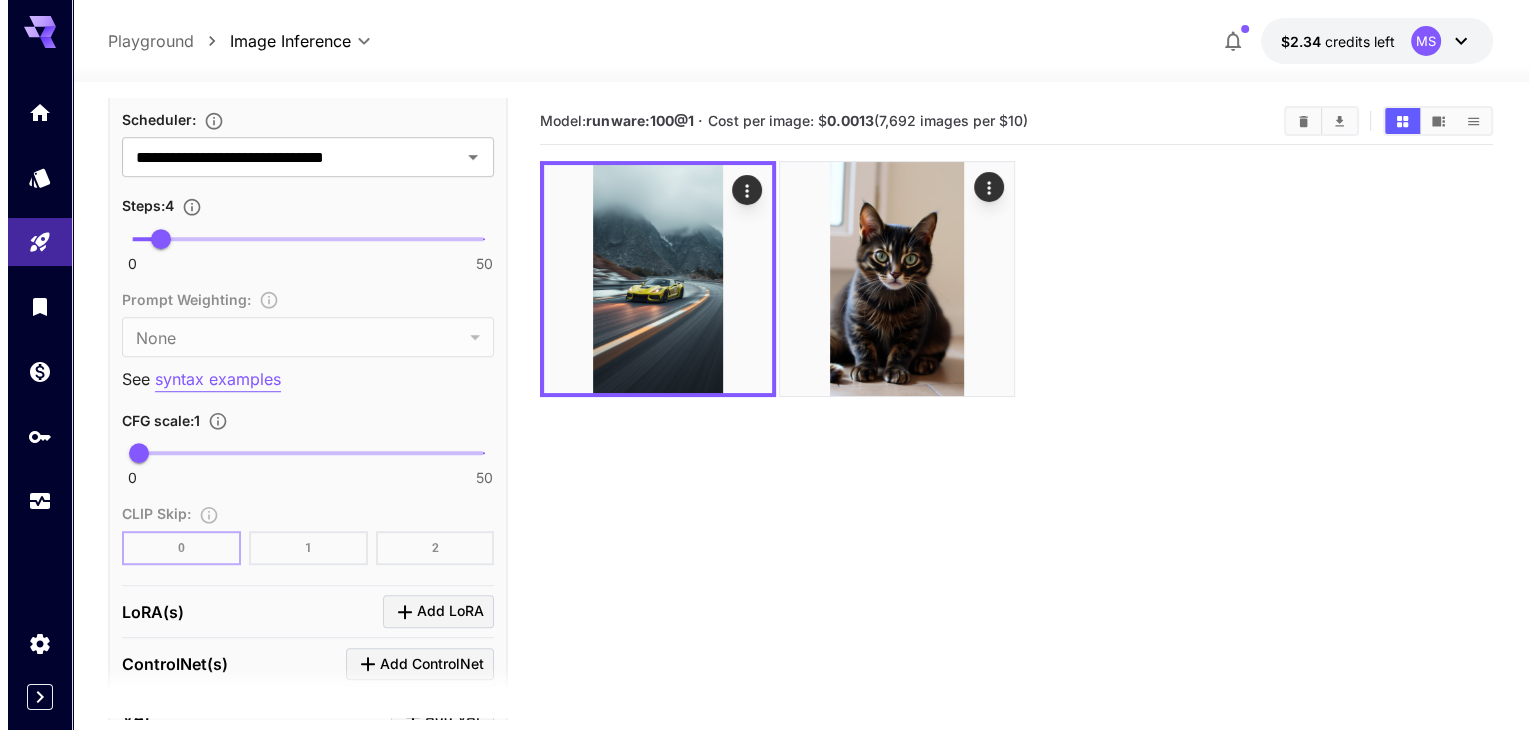 scroll, scrollTop: 1642, scrollLeft: 0, axis: vertical 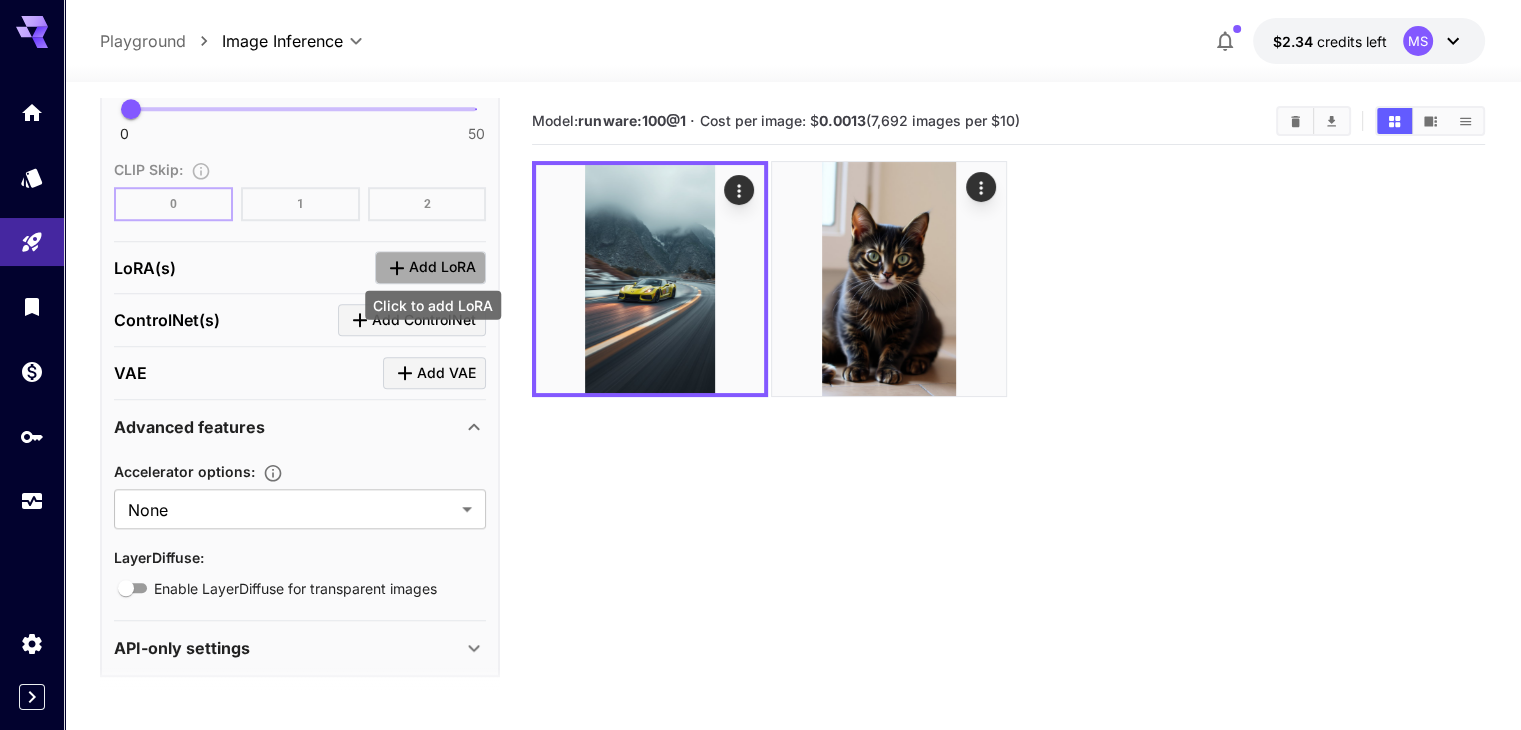click on "Add LoRA" at bounding box center (442, 267) 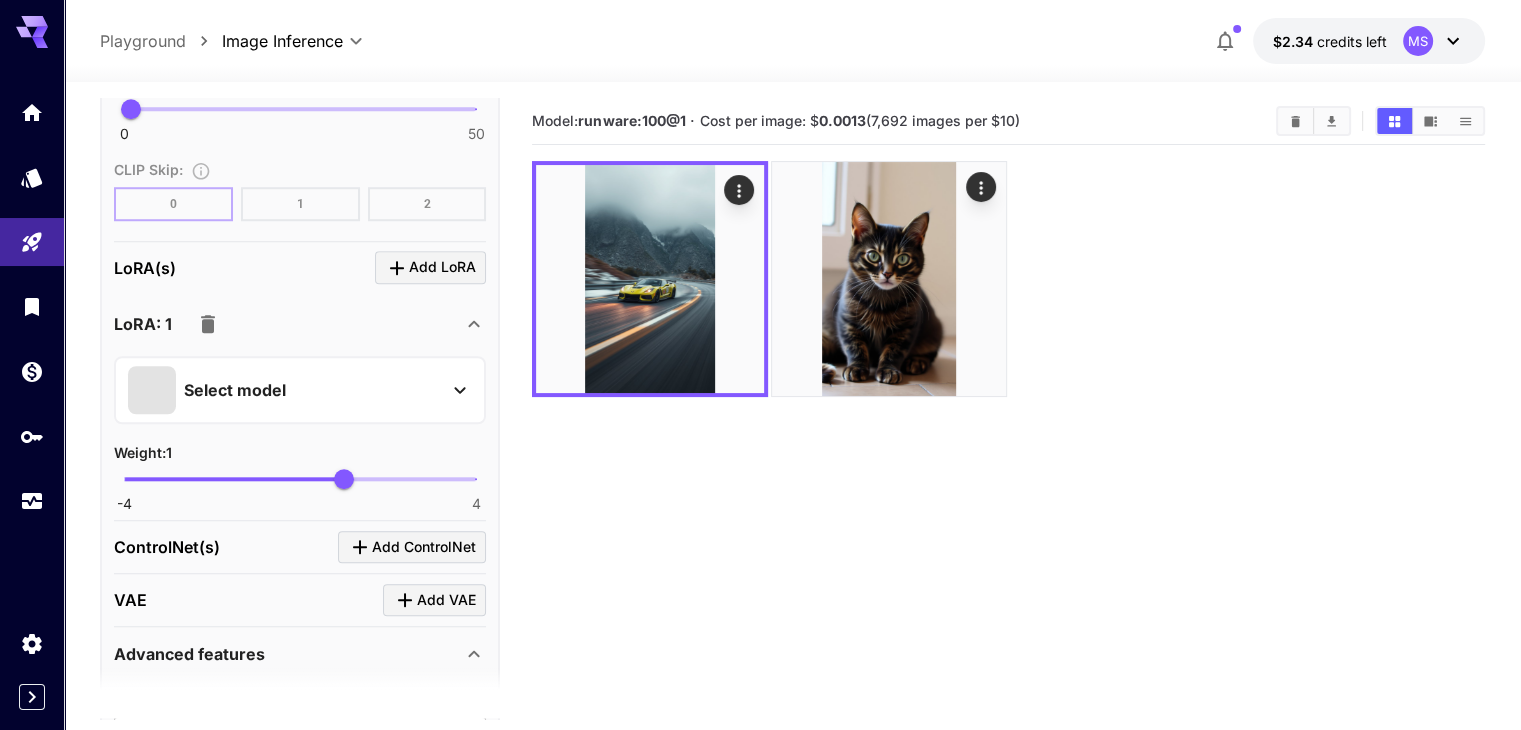click on "Select model" at bounding box center (235, 390) 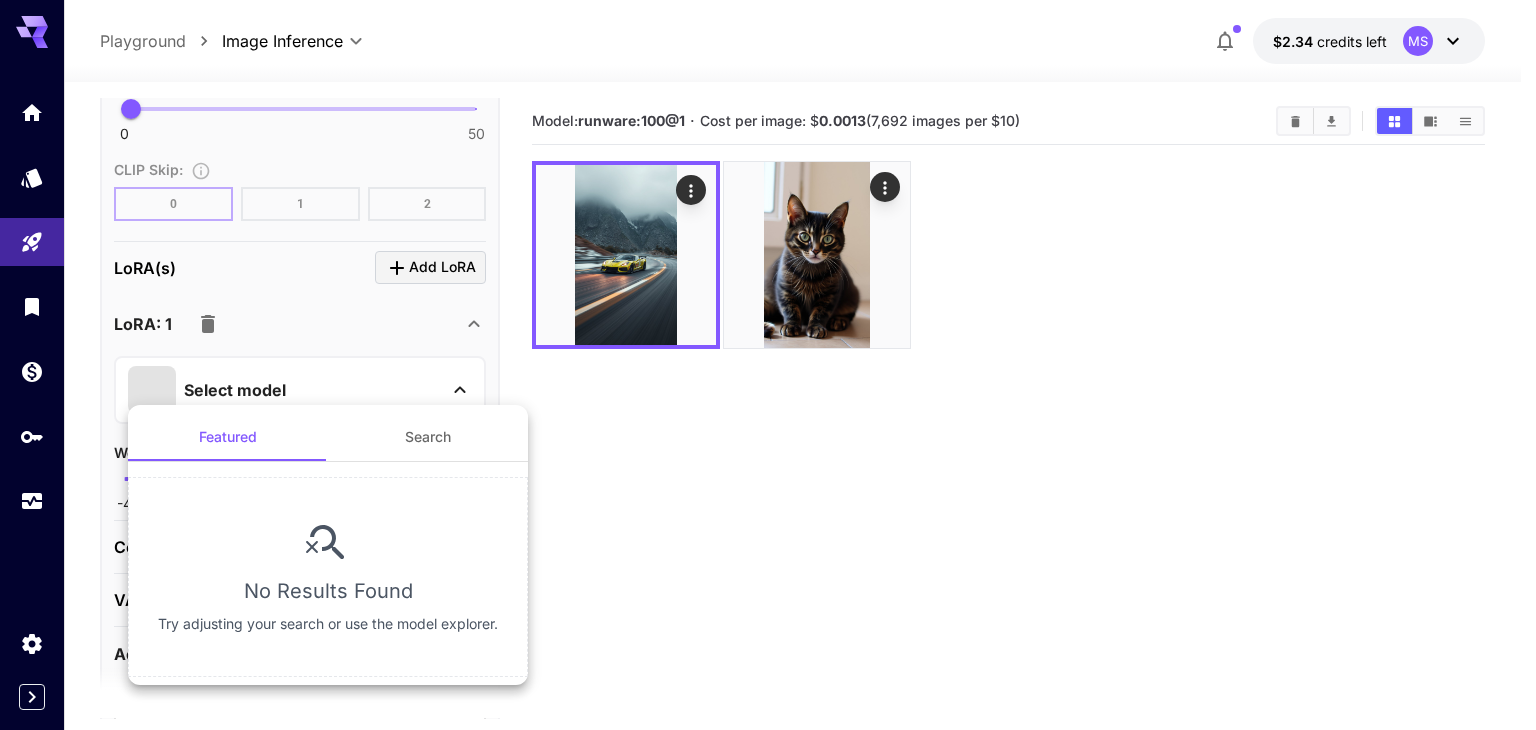 click on "Search" at bounding box center [428, 437] 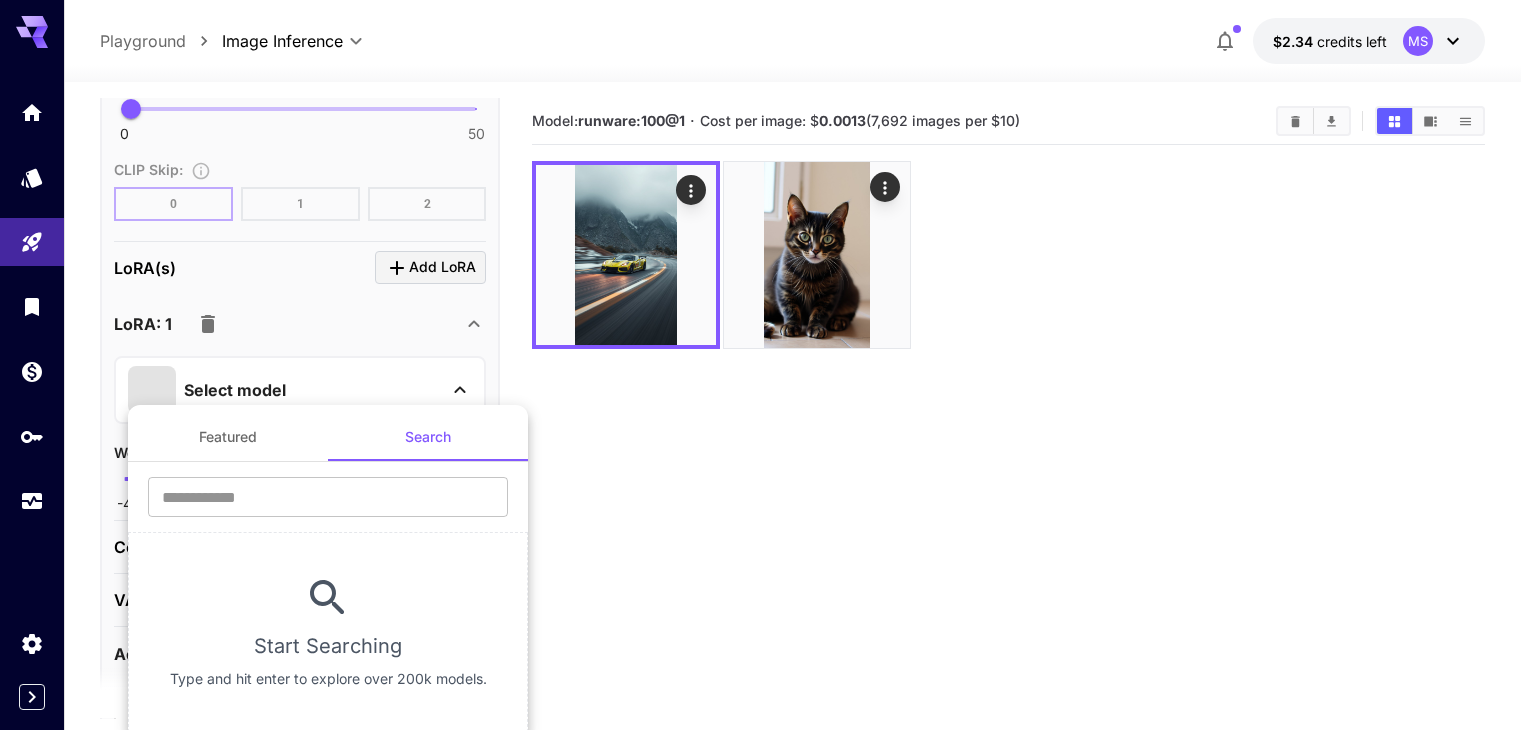 click on "Featured" at bounding box center (228, 437) 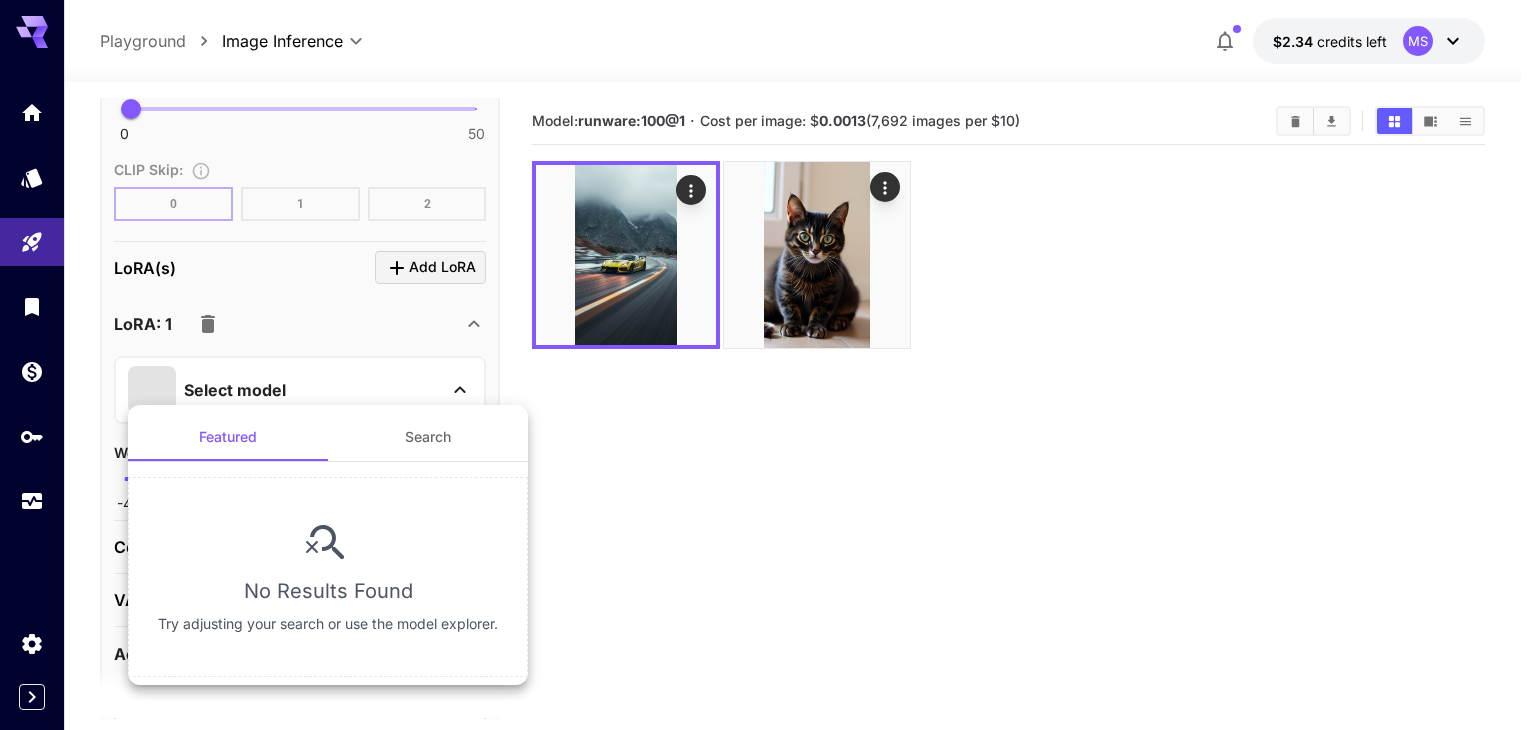 click on "Search" at bounding box center (428, 437) 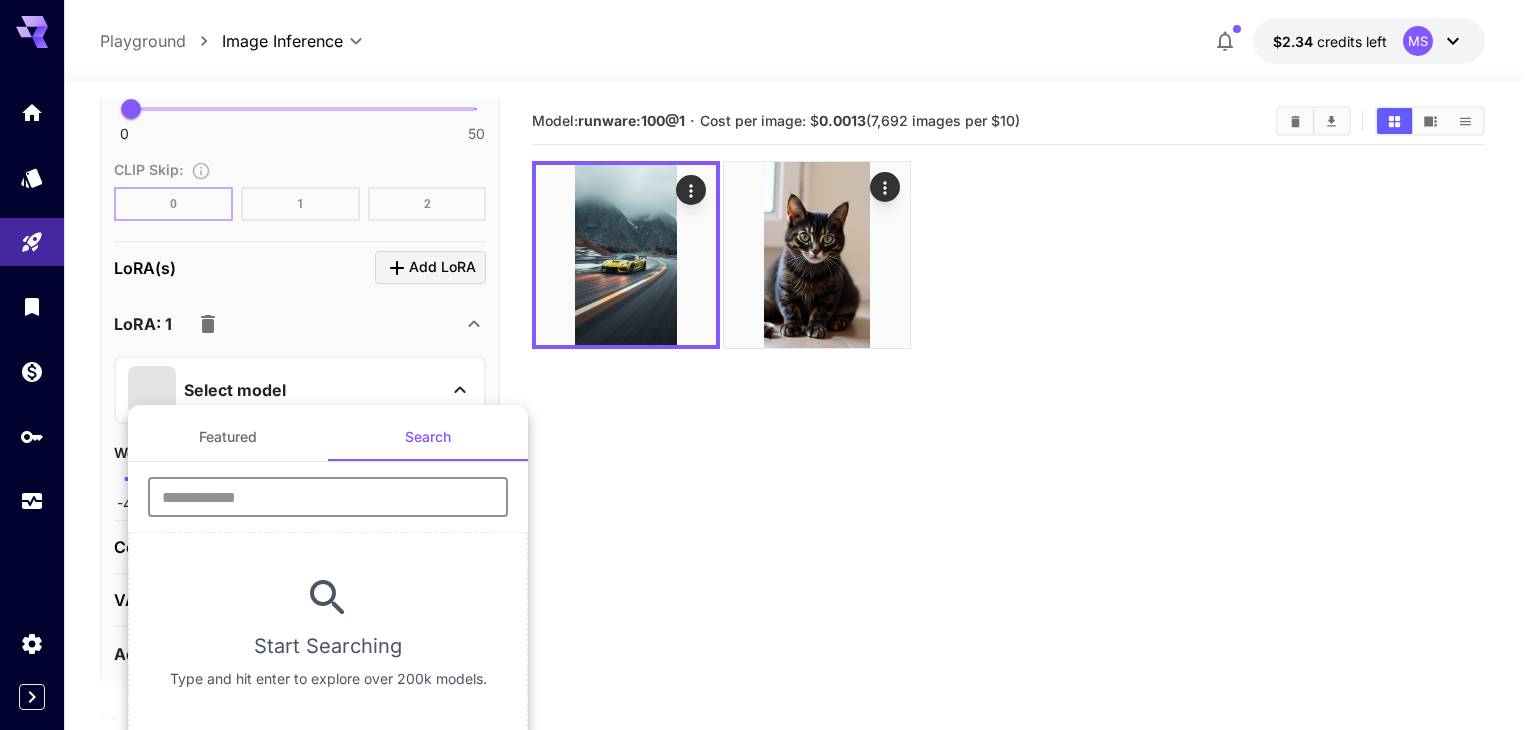 click at bounding box center [328, 497] 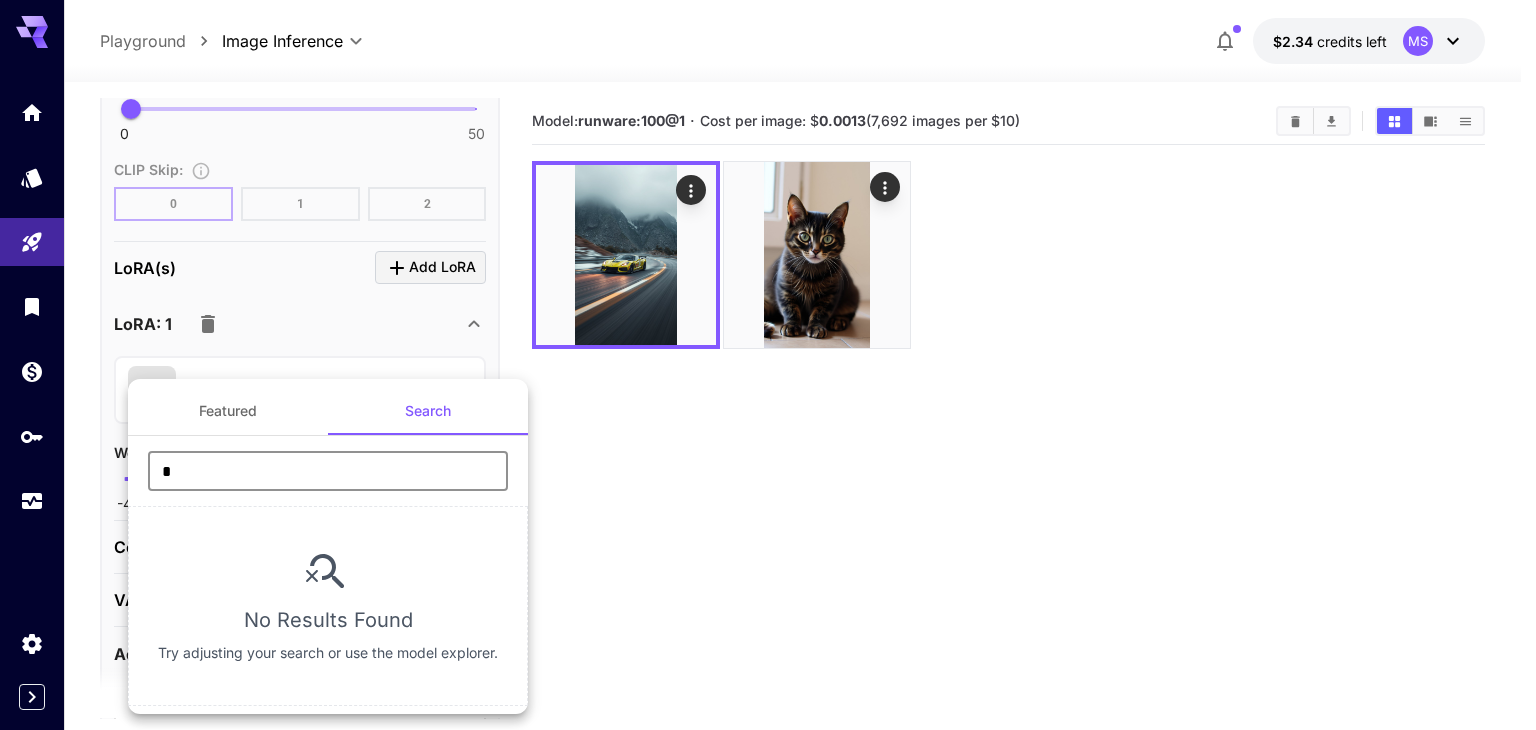 type on "*" 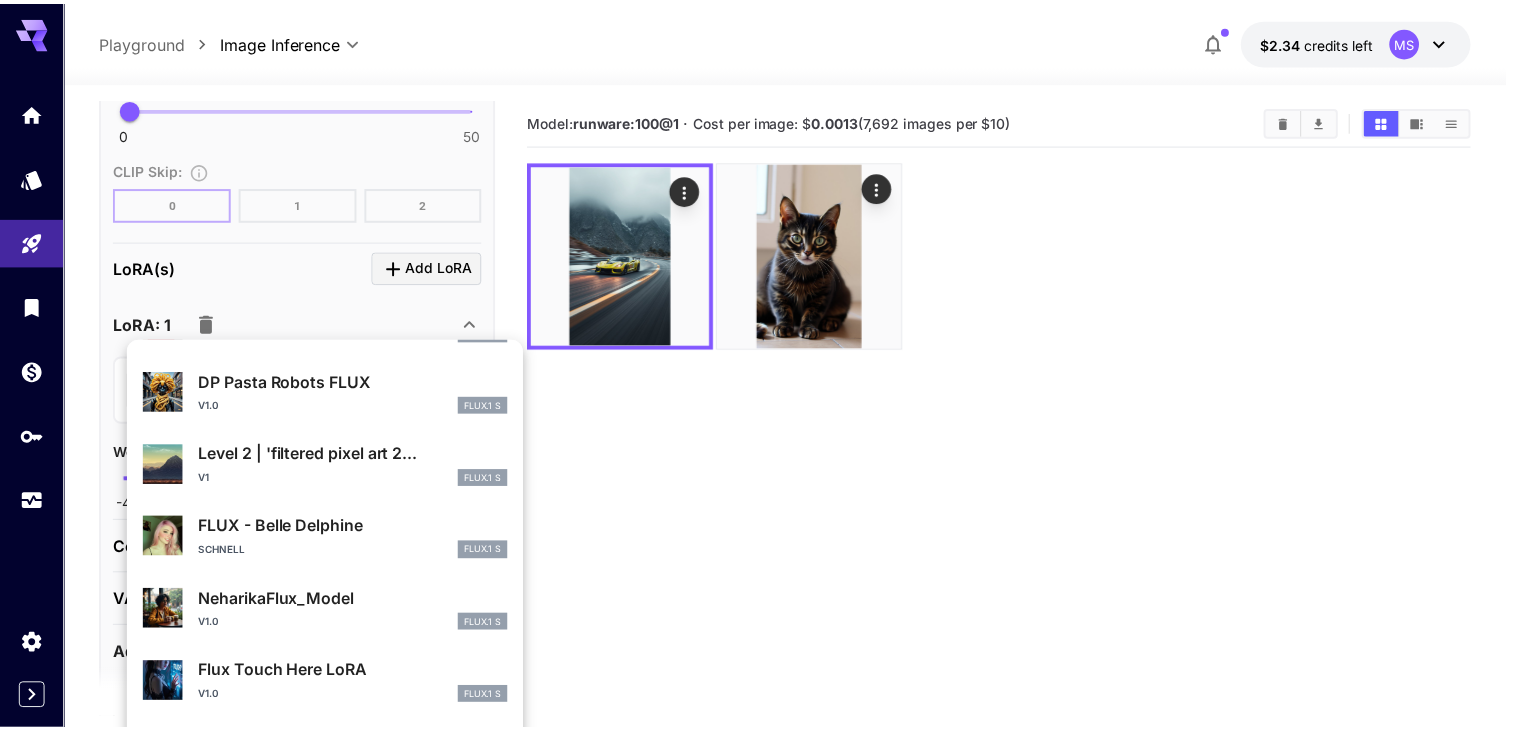 scroll, scrollTop: 1088, scrollLeft: 0, axis: vertical 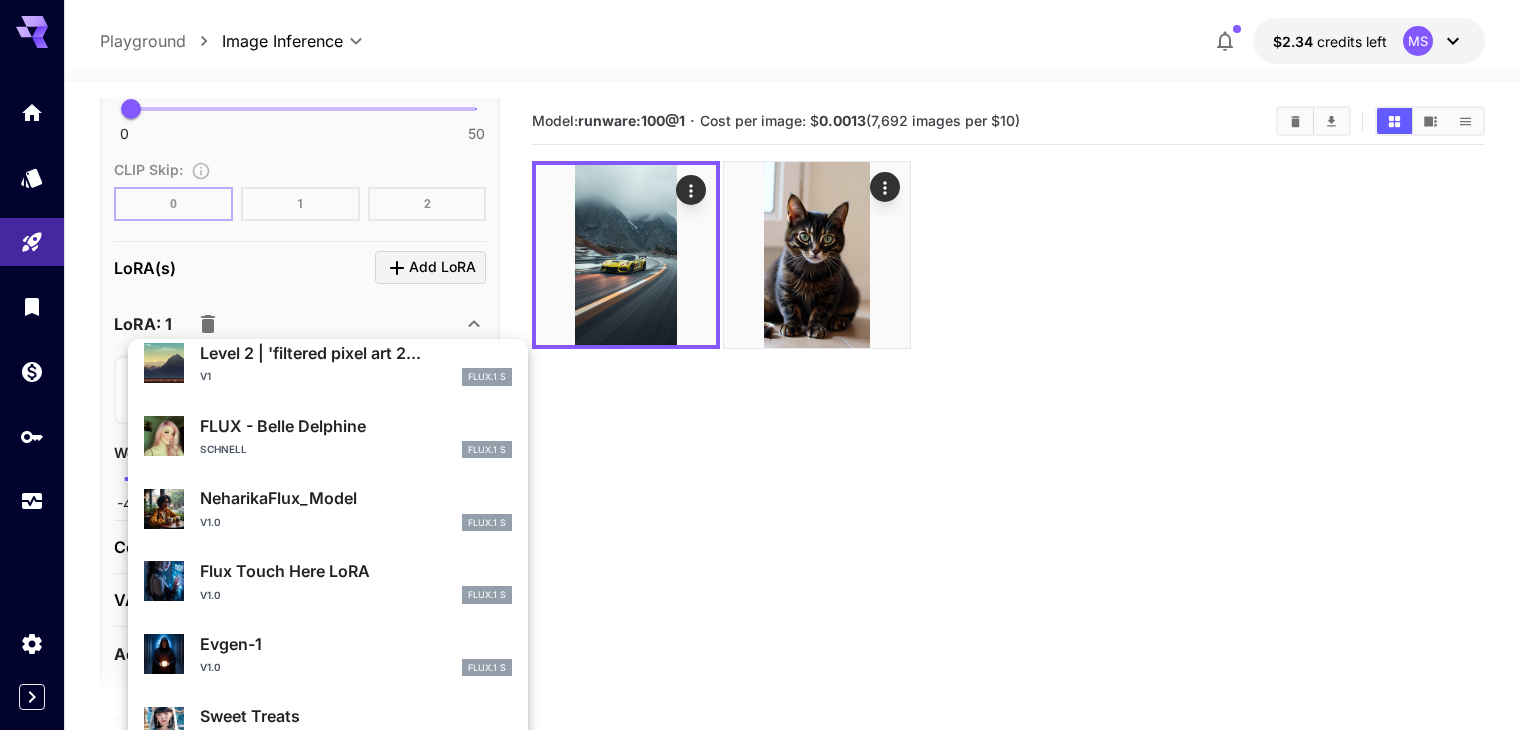type 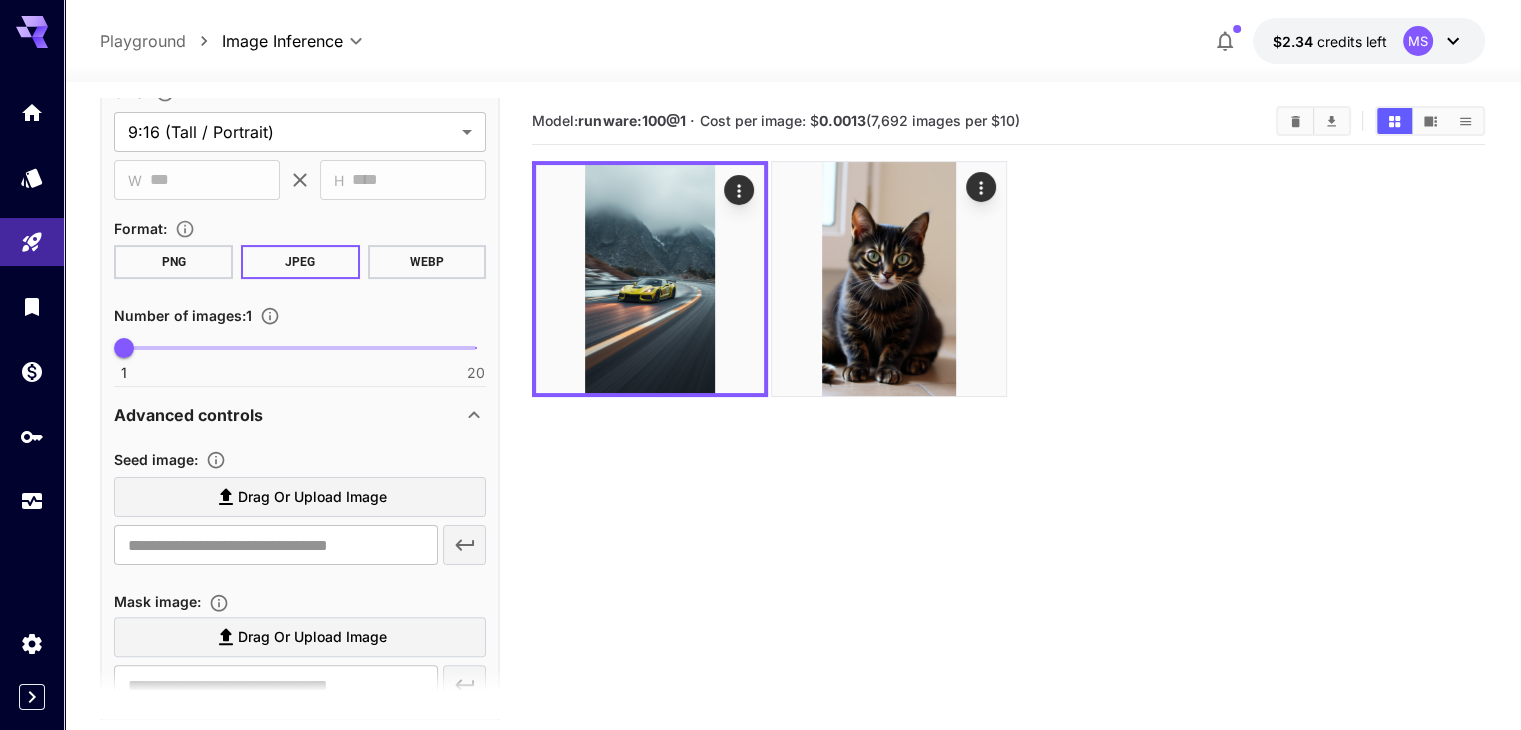 scroll, scrollTop: 92, scrollLeft: 0, axis: vertical 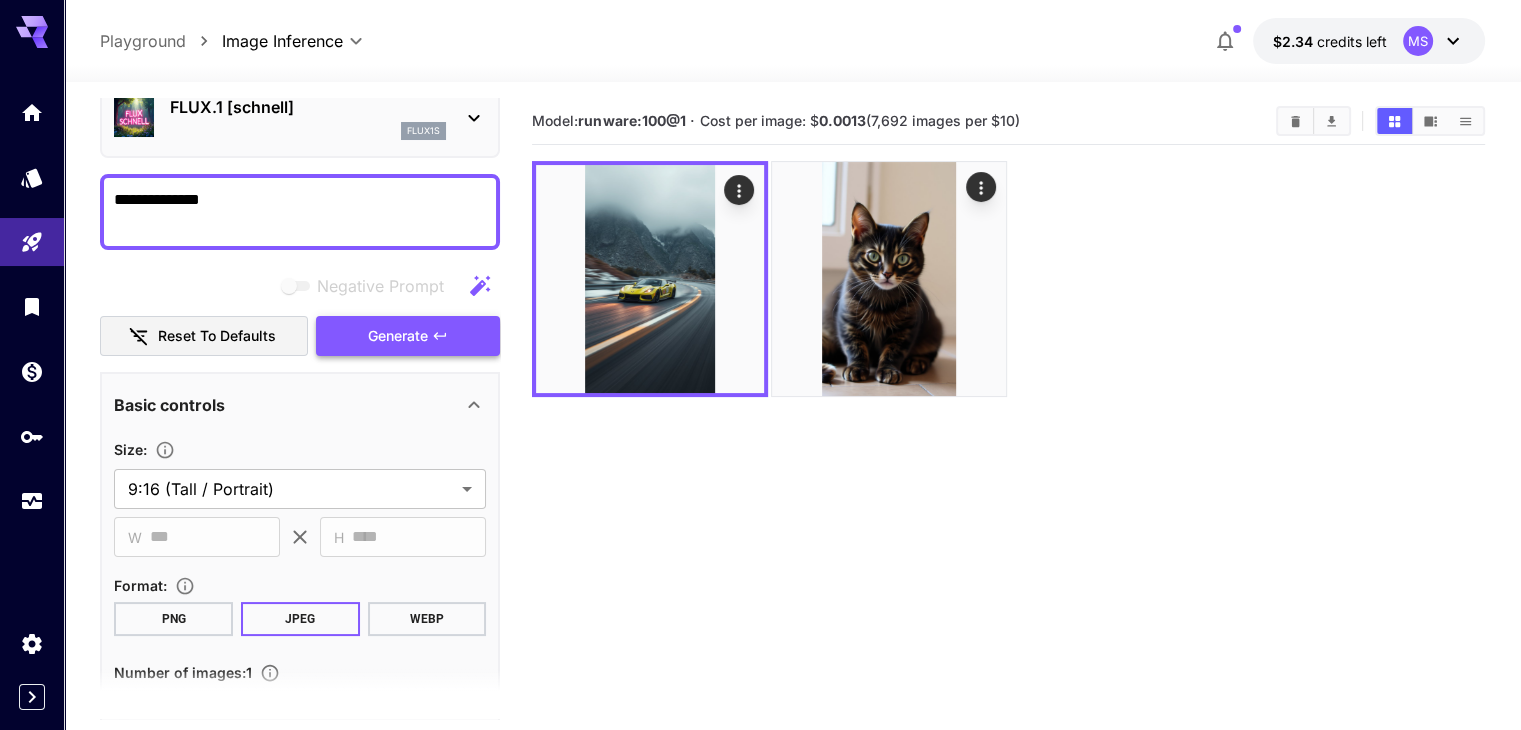click on "Generate" at bounding box center [398, 336] 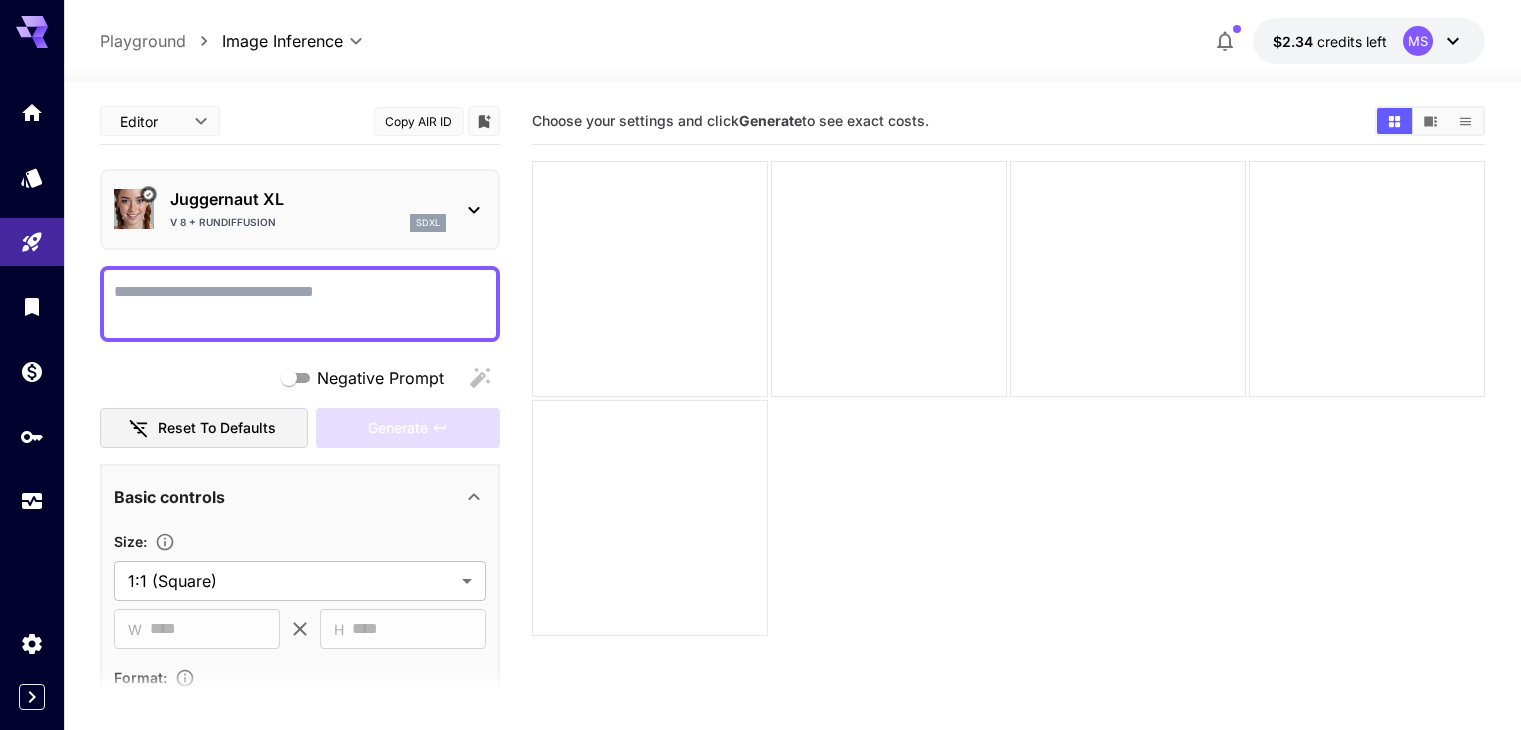 scroll, scrollTop: 0, scrollLeft: 0, axis: both 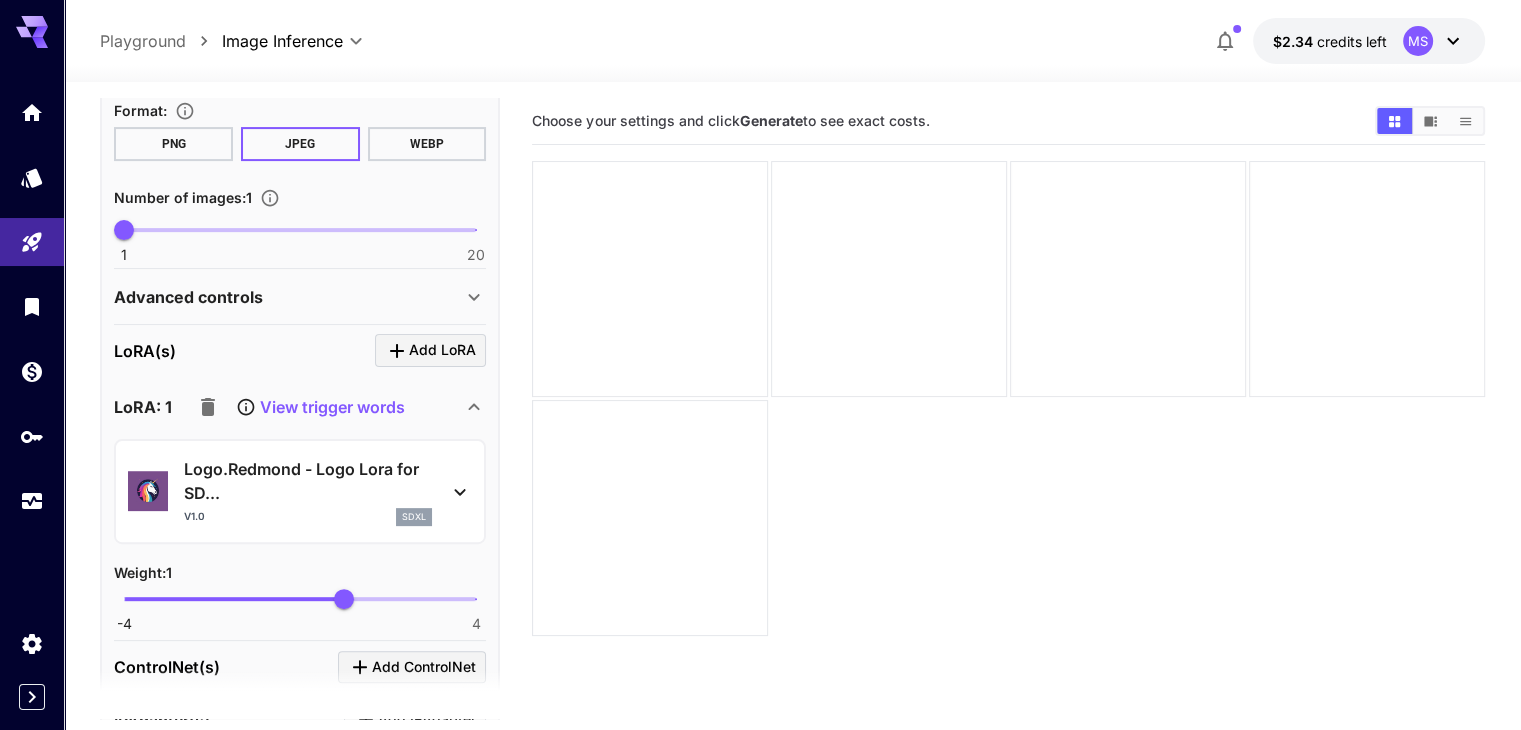 click 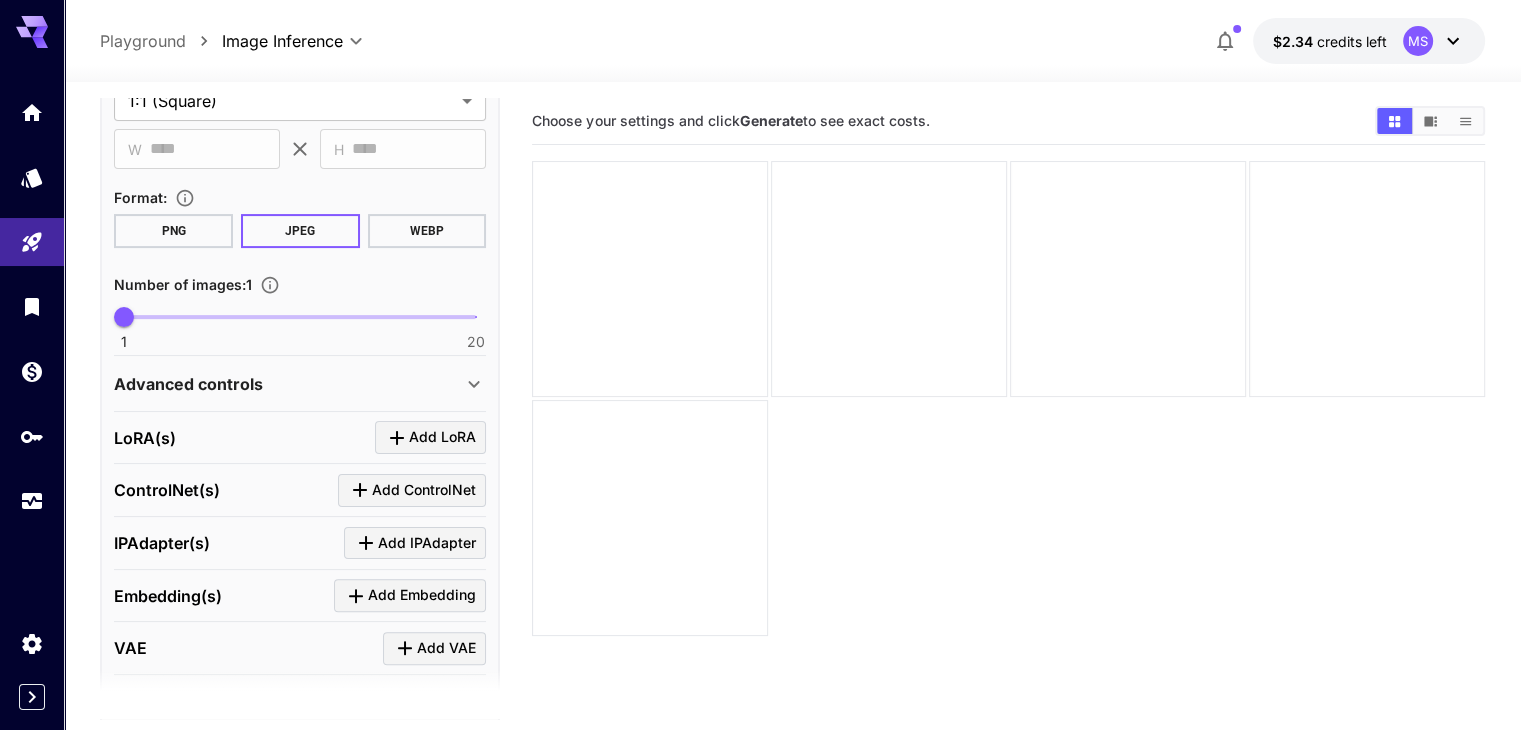 scroll, scrollTop: 479, scrollLeft: 0, axis: vertical 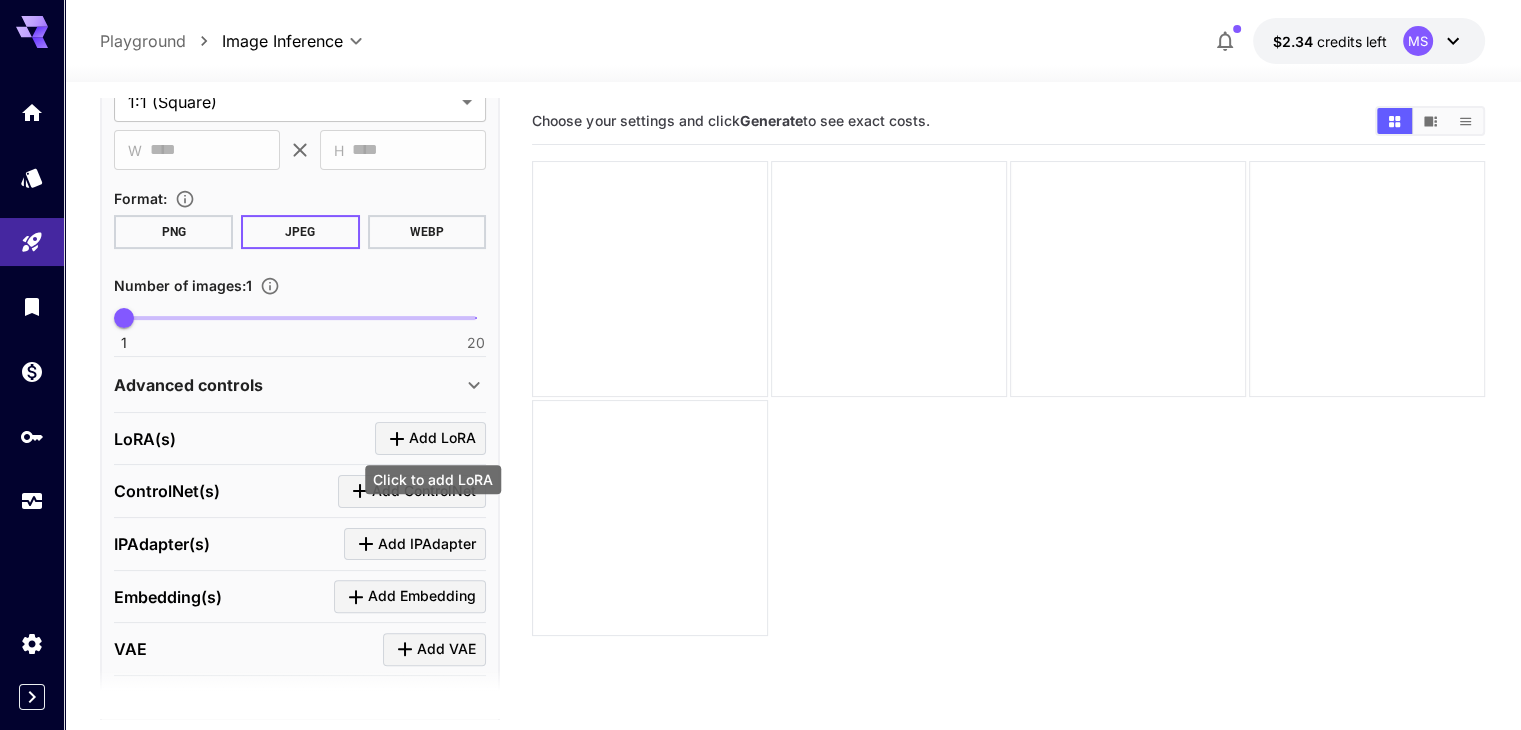 click on "Add LoRA" at bounding box center [442, 438] 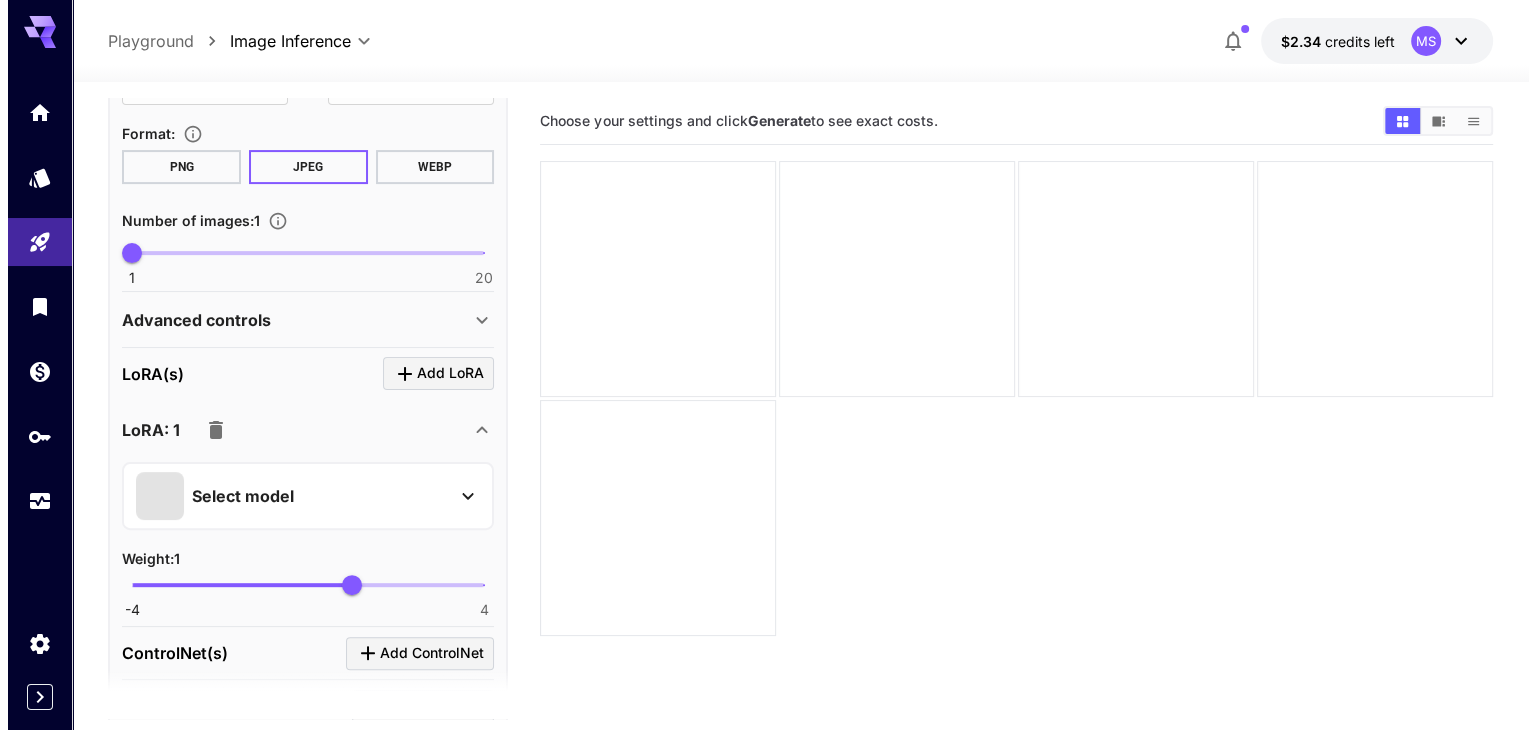 scroll, scrollTop: 546, scrollLeft: 0, axis: vertical 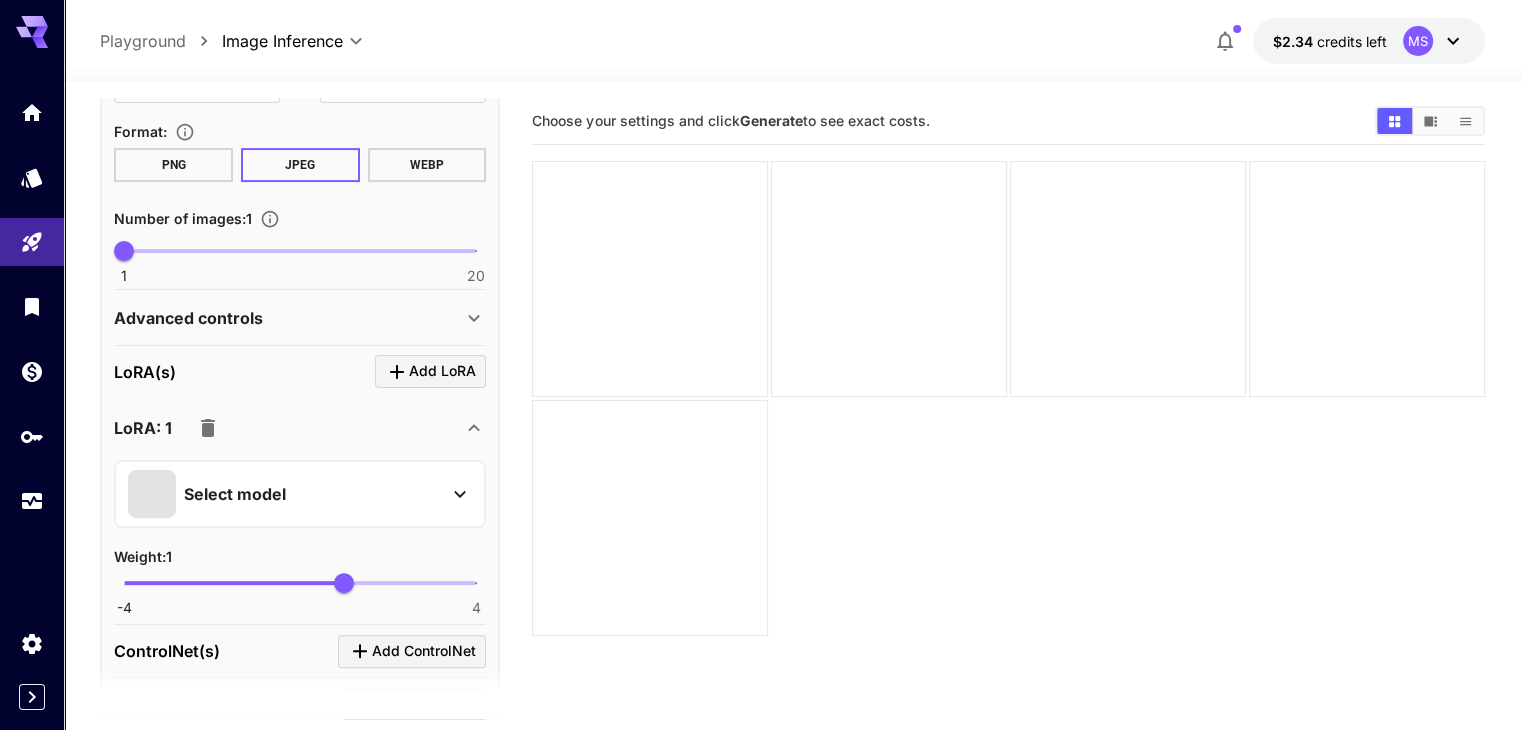 click on "Select model" at bounding box center (235, 494) 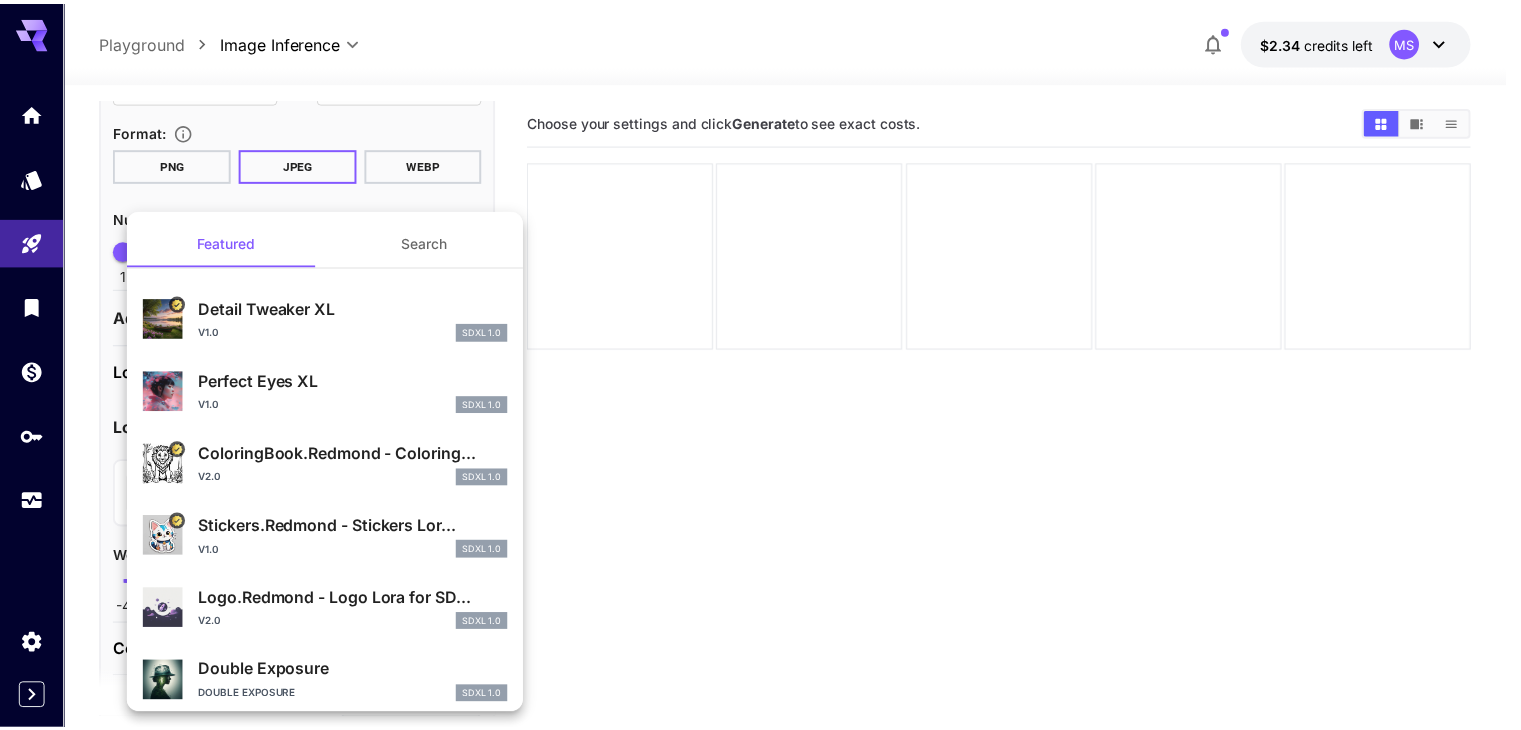 scroll, scrollTop: 12, scrollLeft: 0, axis: vertical 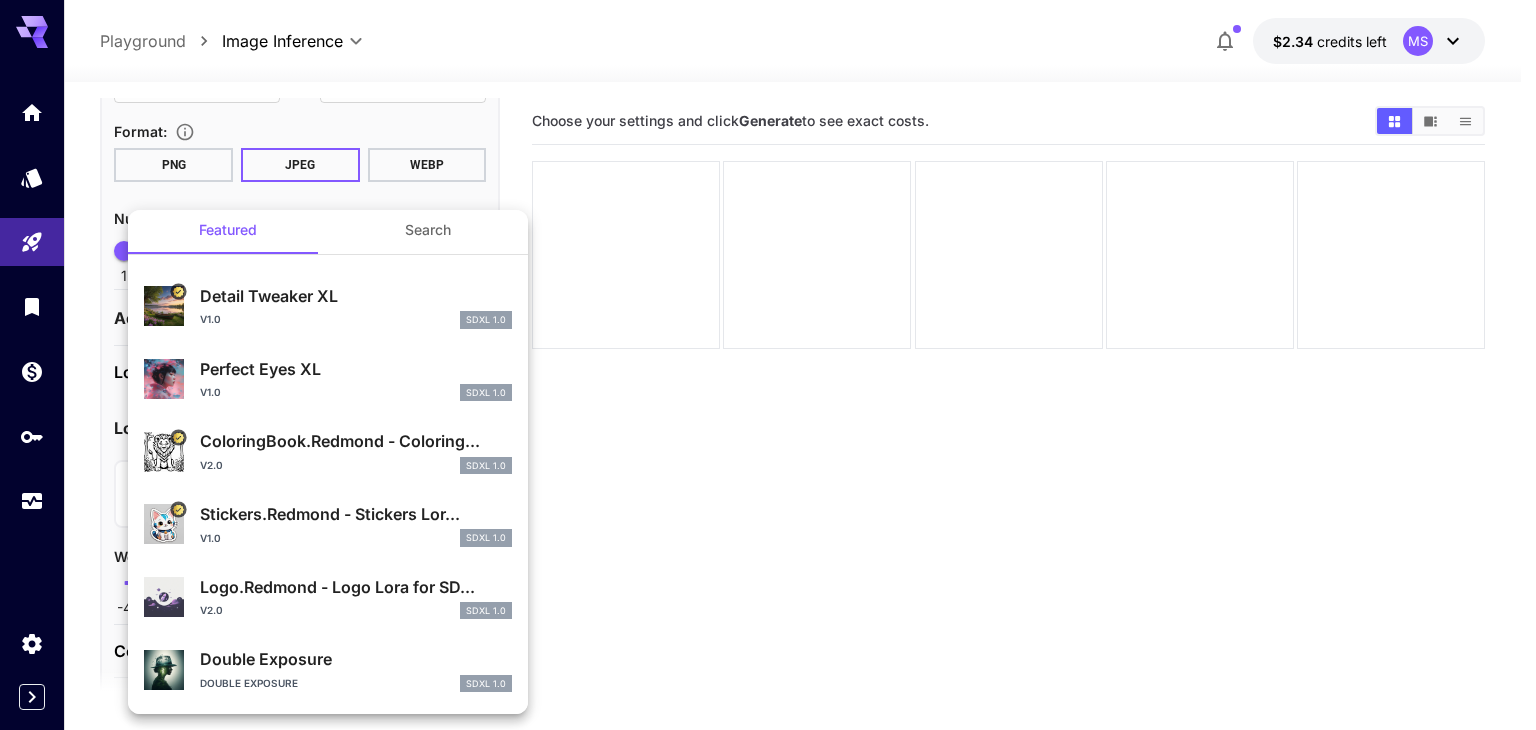 click on "Detail Tweaker XL" at bounding box center [356, 296] 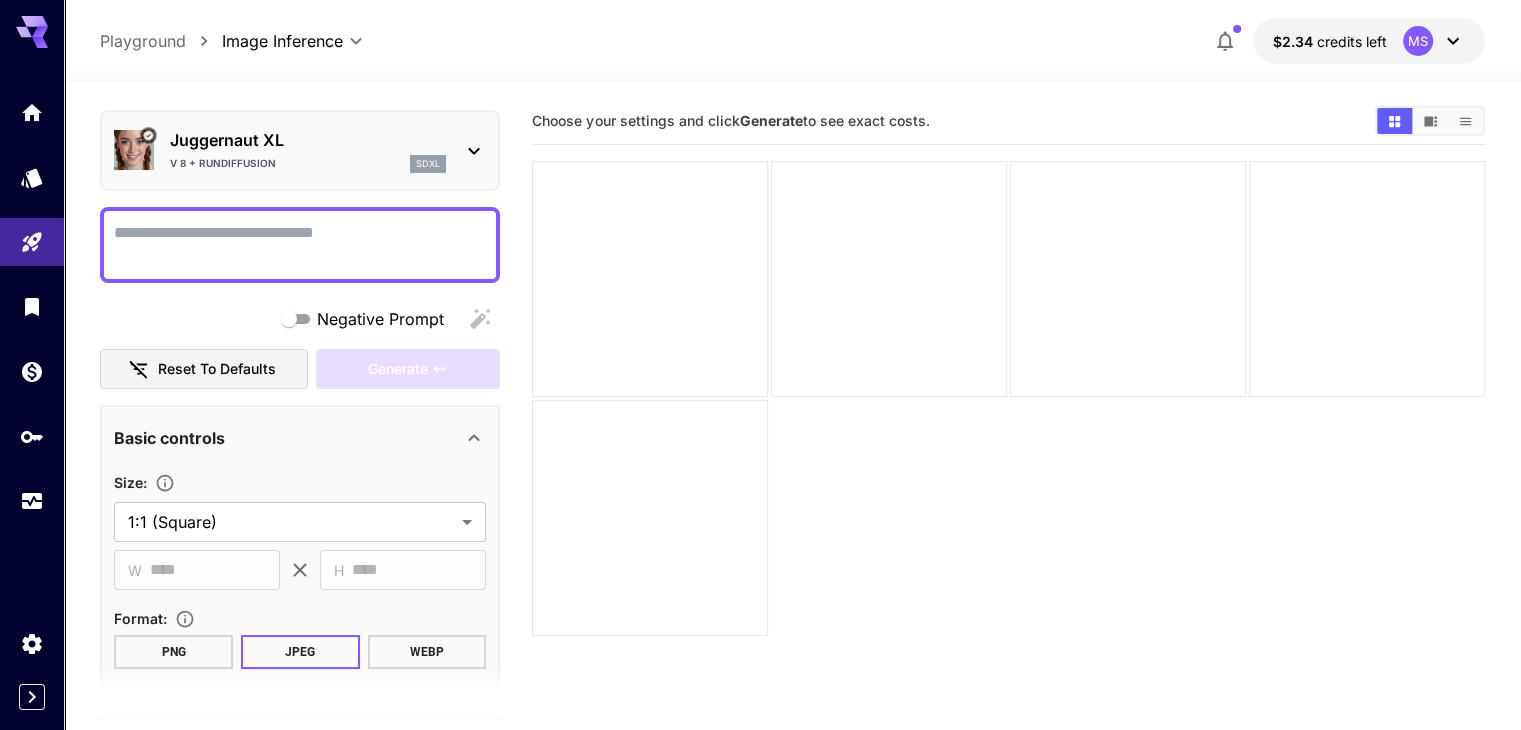 scroll, scrollTop: 0, scrollLeft: 0, axis: both 